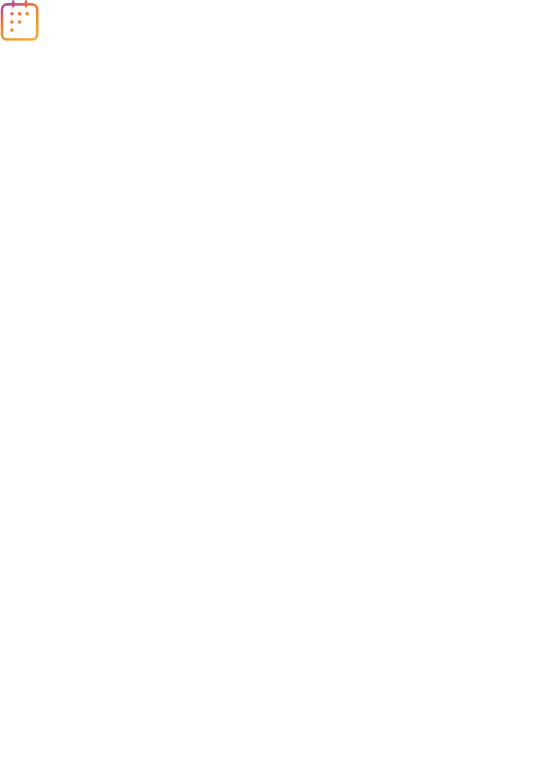 scroll, scrollTop: 0, scrollLeft: 0, axis: both 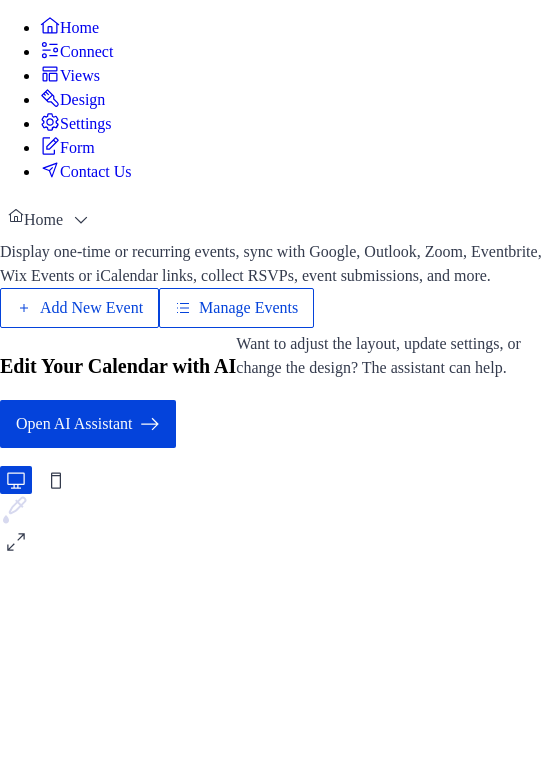click on "Manage Events" at bounding box center (248, 308) 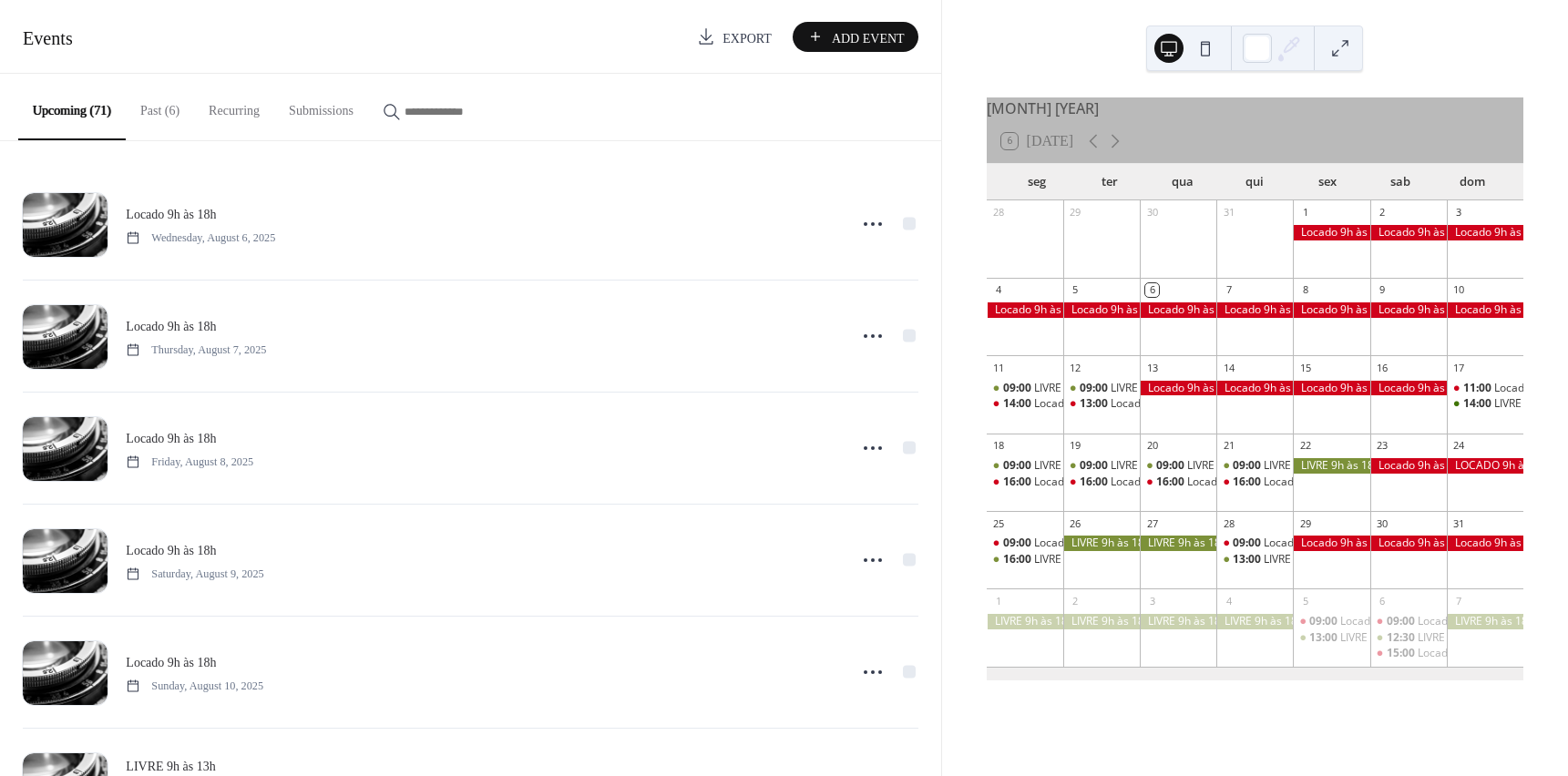 scroll, scrollTop: 0, scrollLeft: 0, axis: both 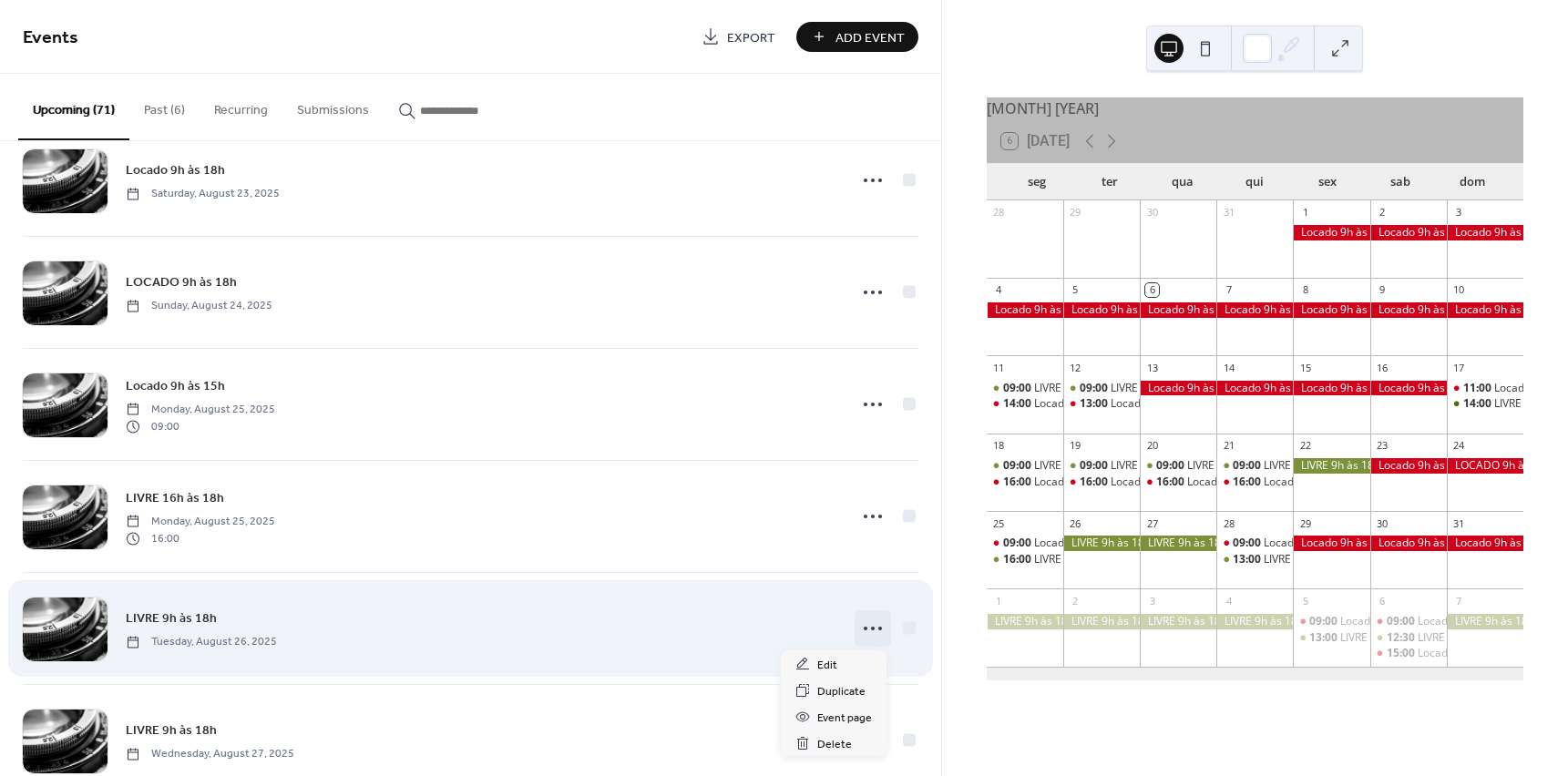 click 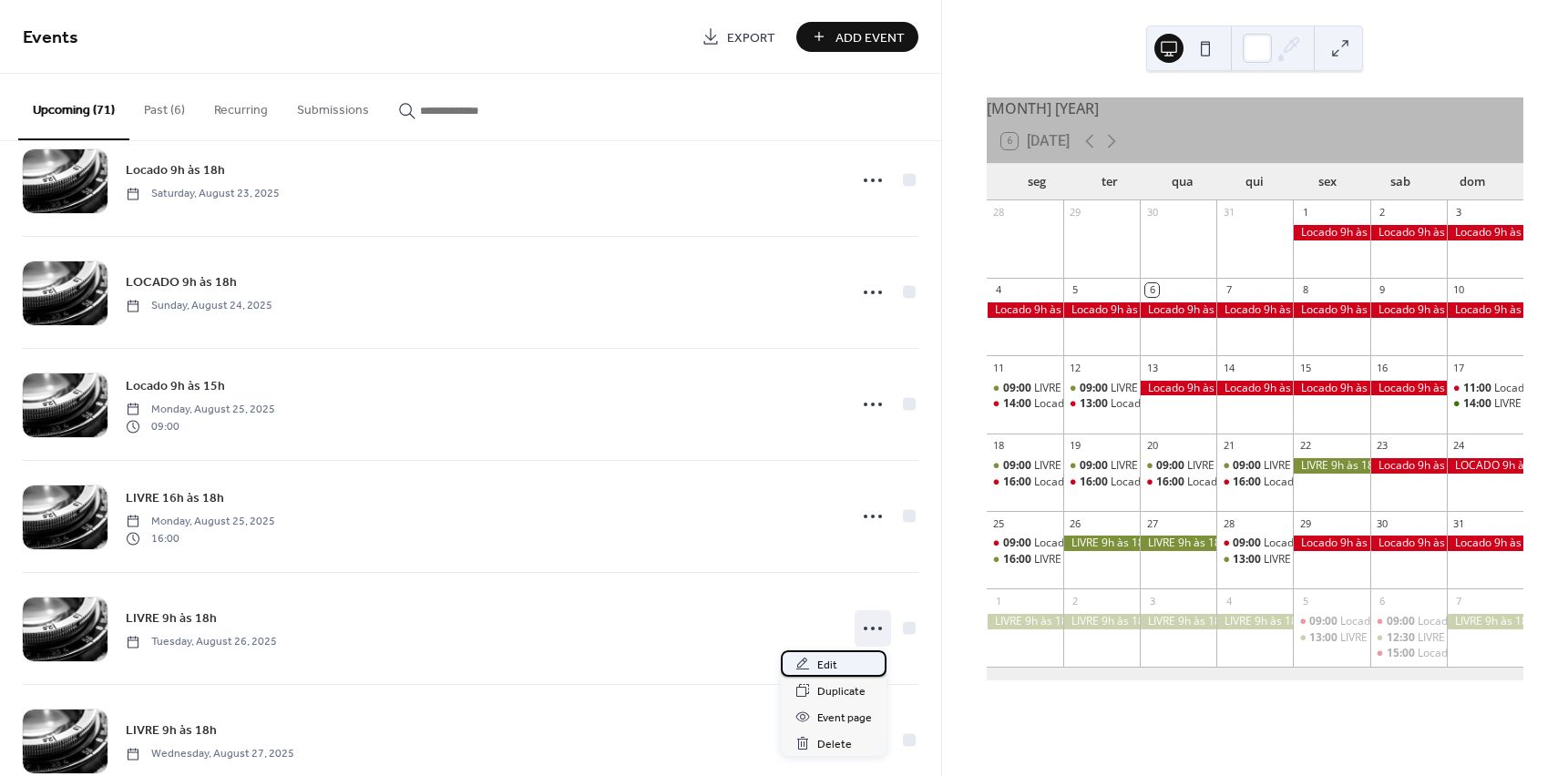 click on "Edit" at bounding box center (827, 665) 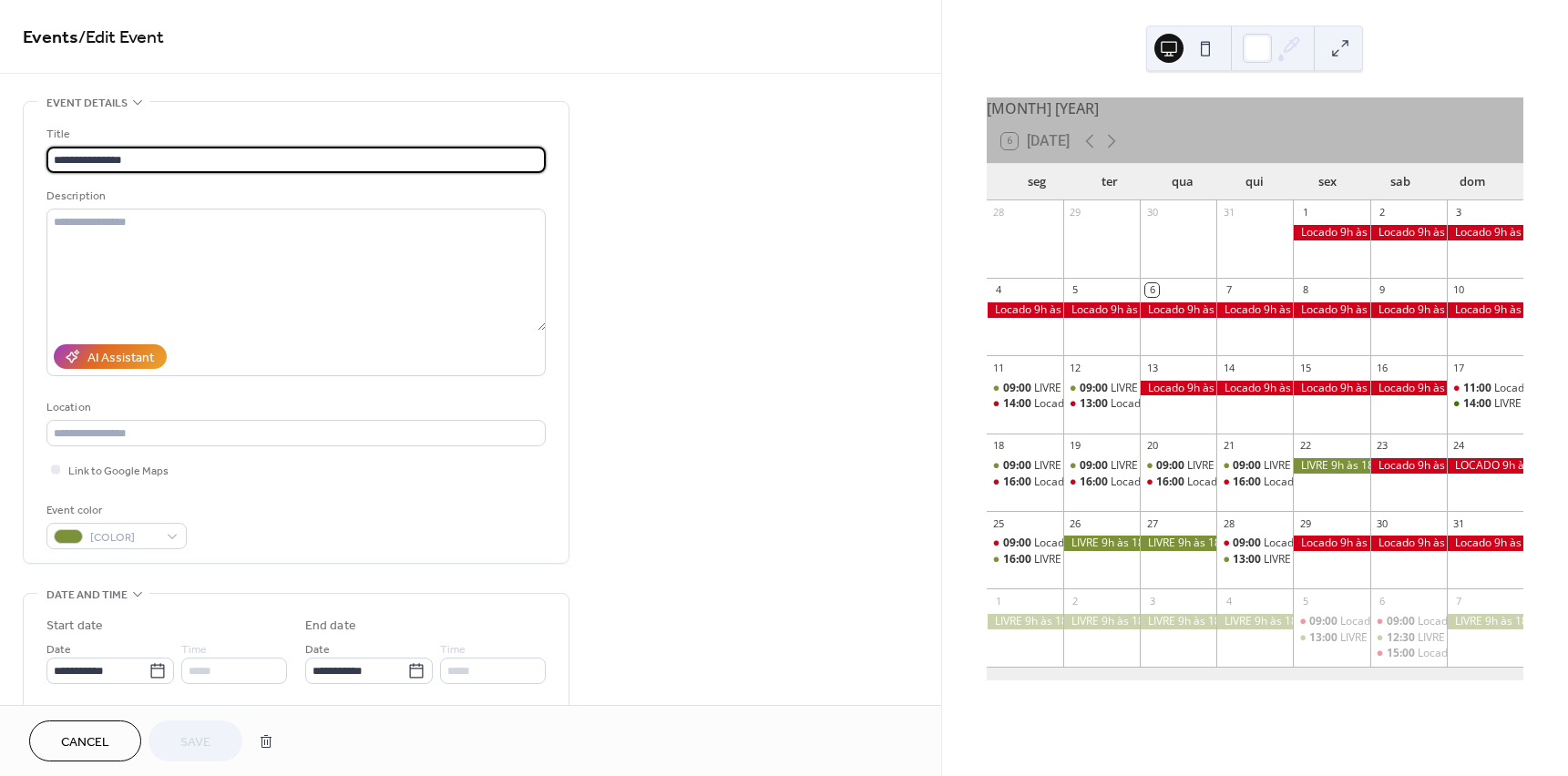 scroll, scrollTop: 1, scrollLeft: 0, axis: vertical 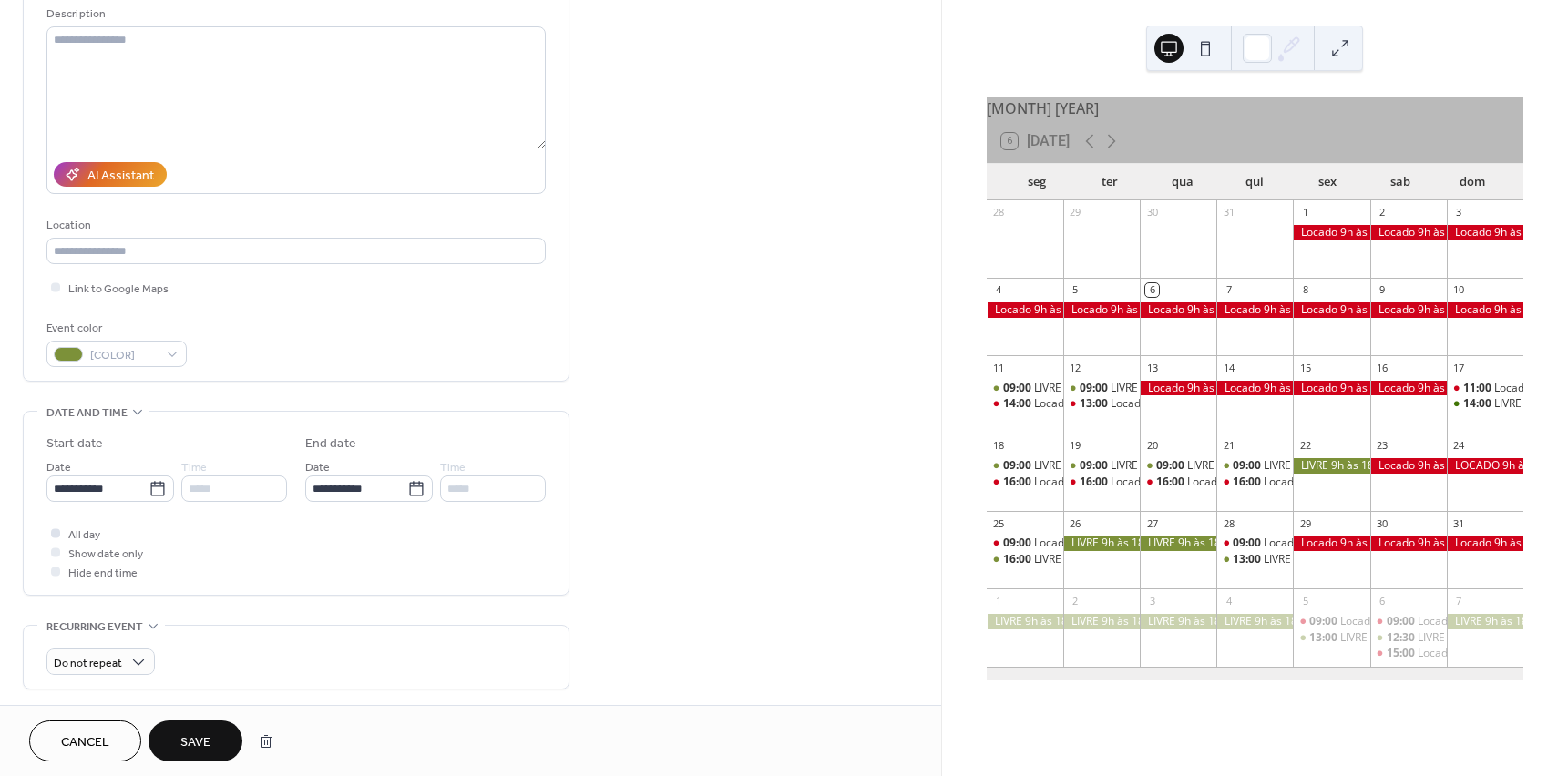 type on "**********" 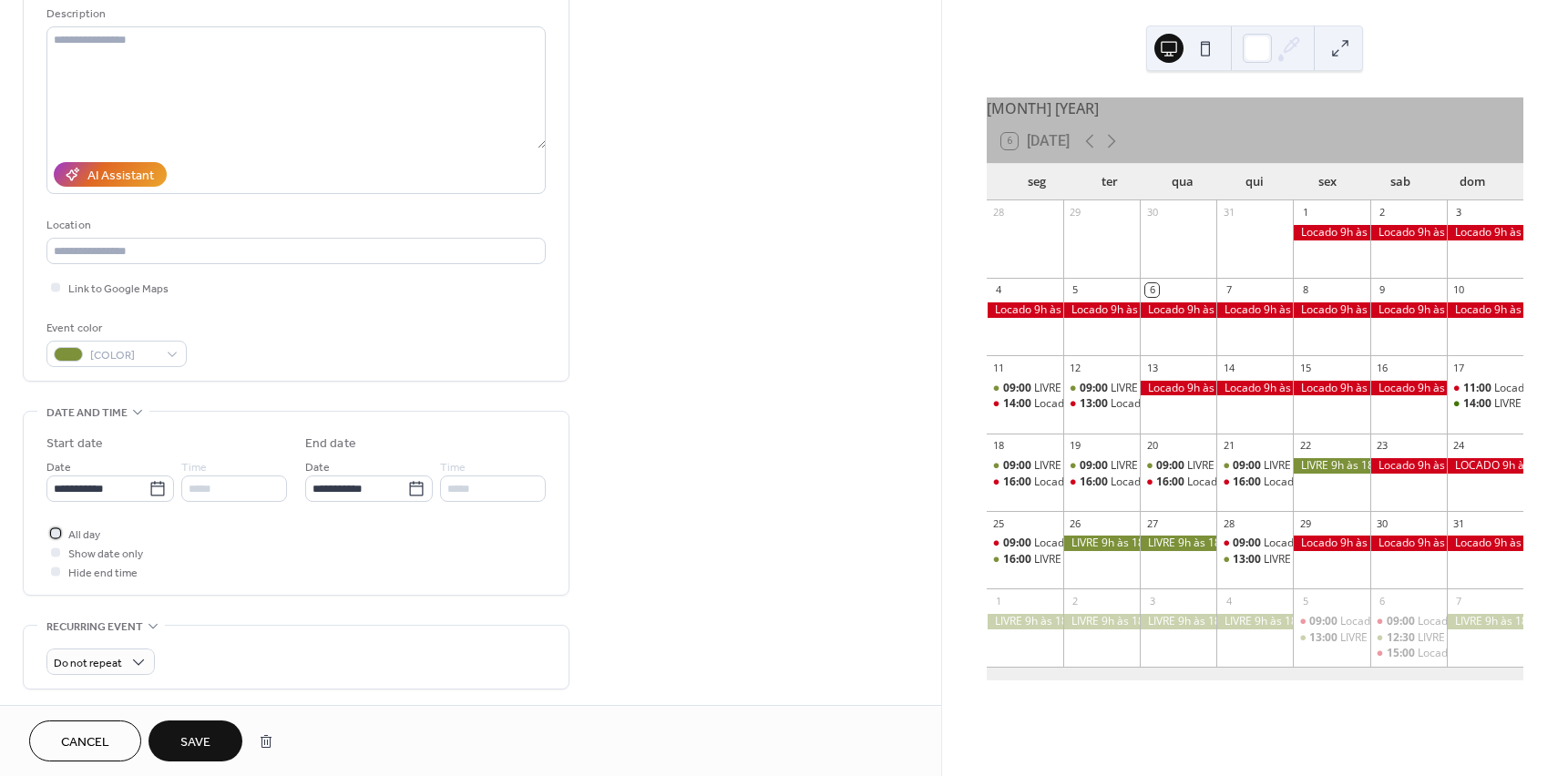drag, startPoint x: 56, startPoint y: 531, endPoint x: 122, endPoint y: 516, distance: 67.68309 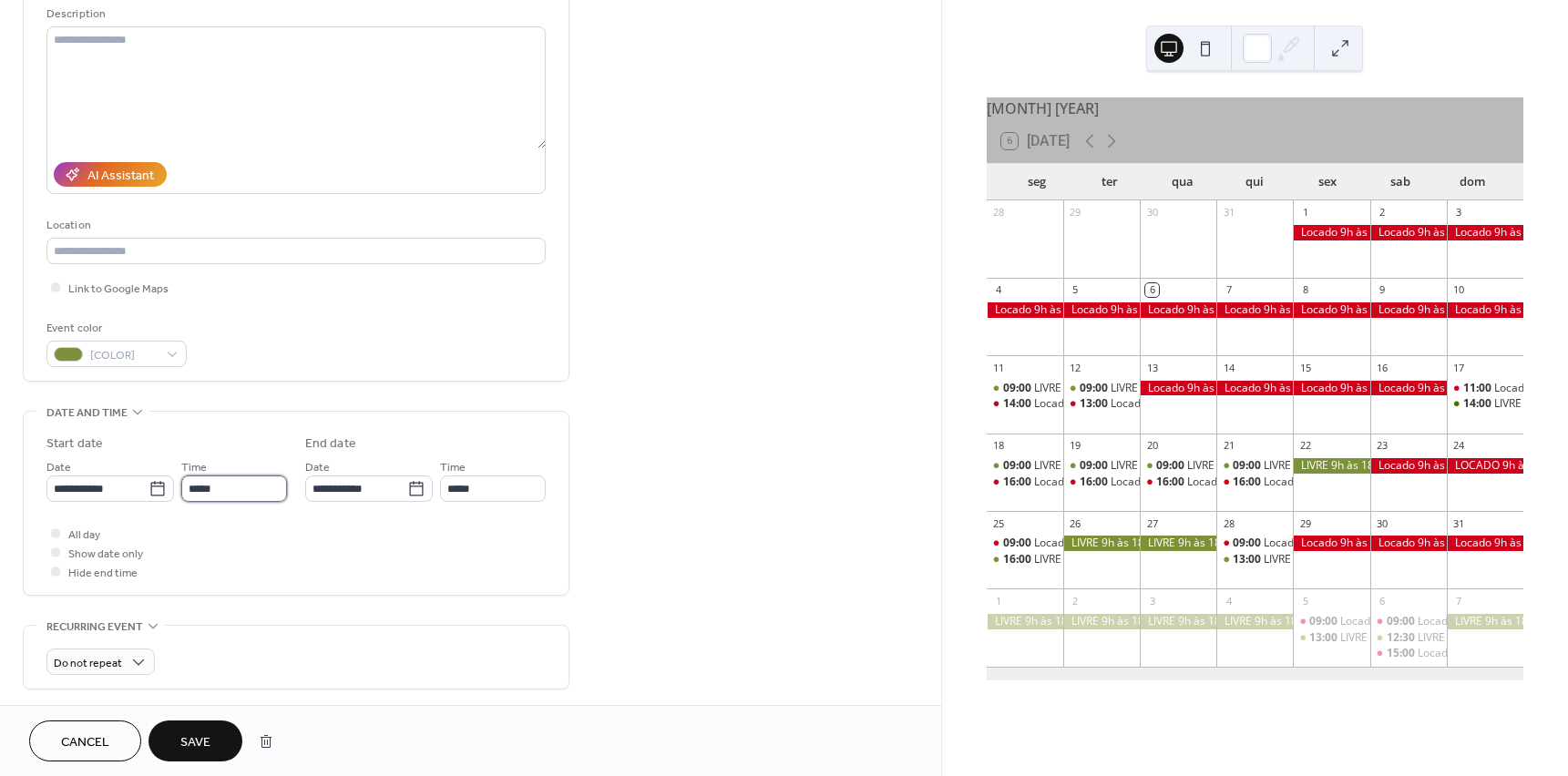 click on "*****" at bounding box center [234, 488] 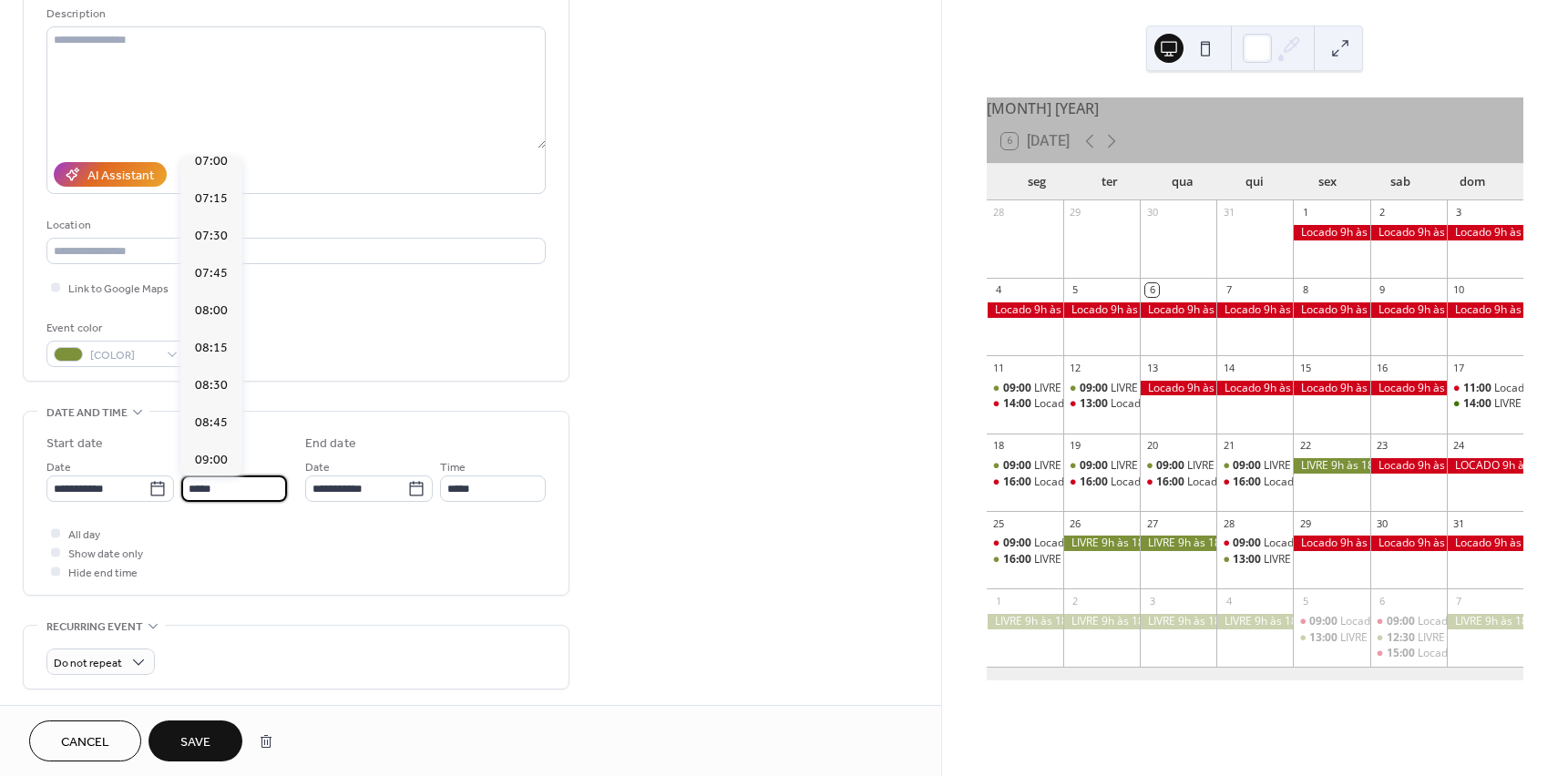 scroll, scrollTop: 1093, scrollLeft: 0, axis: vertical 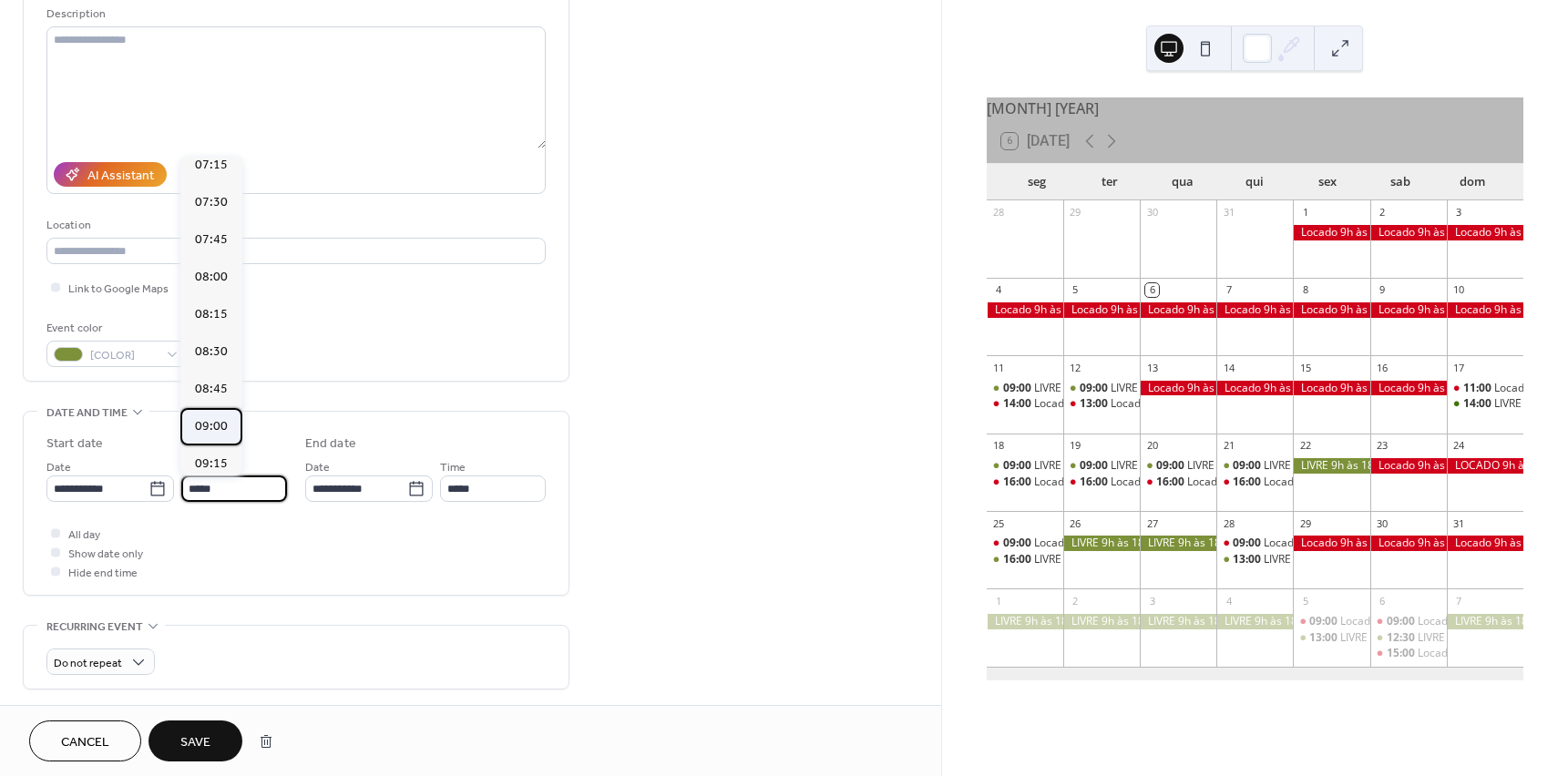 click on "09:00" at bounding box center [211, 426] 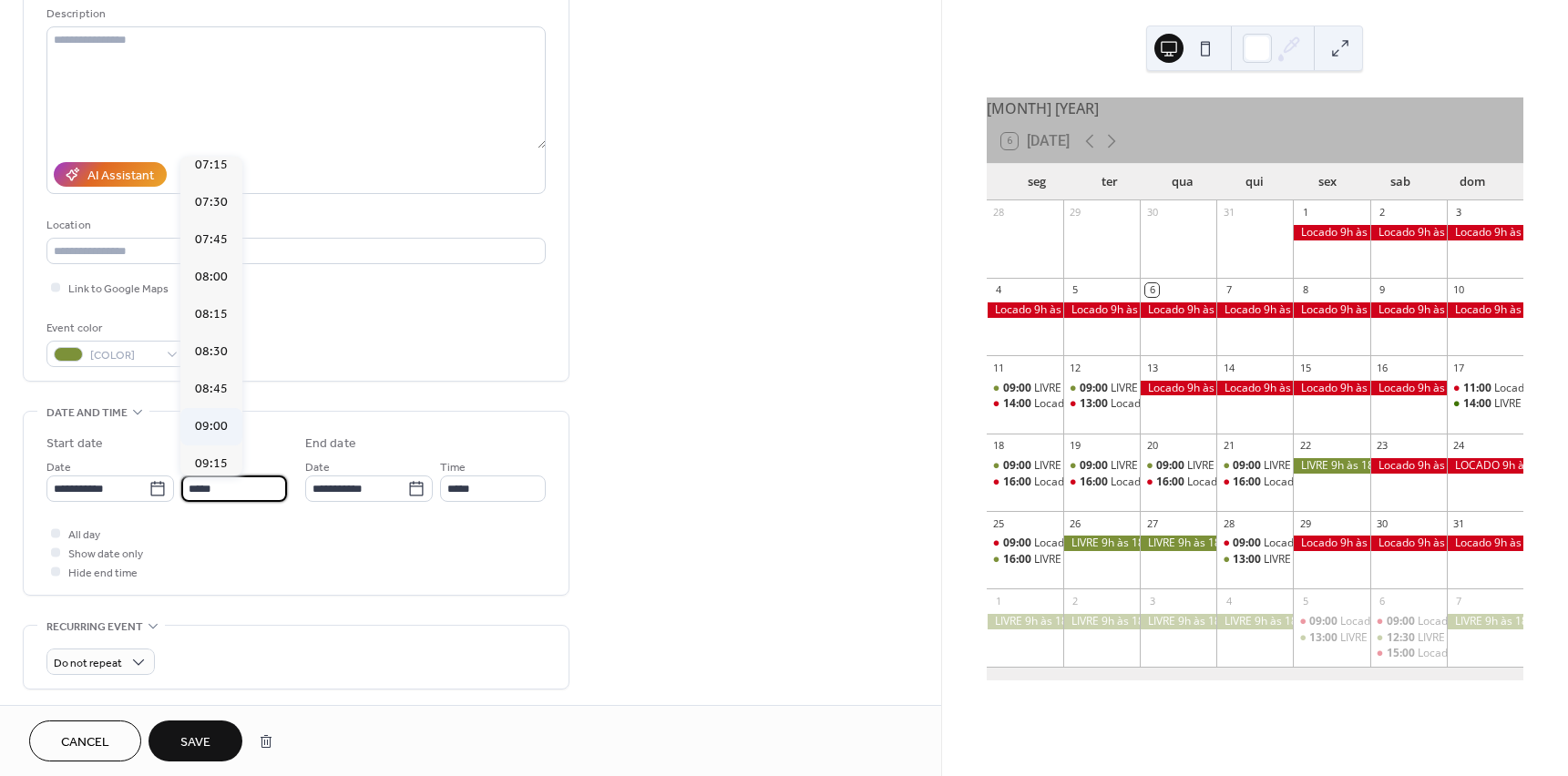 type on "*****" 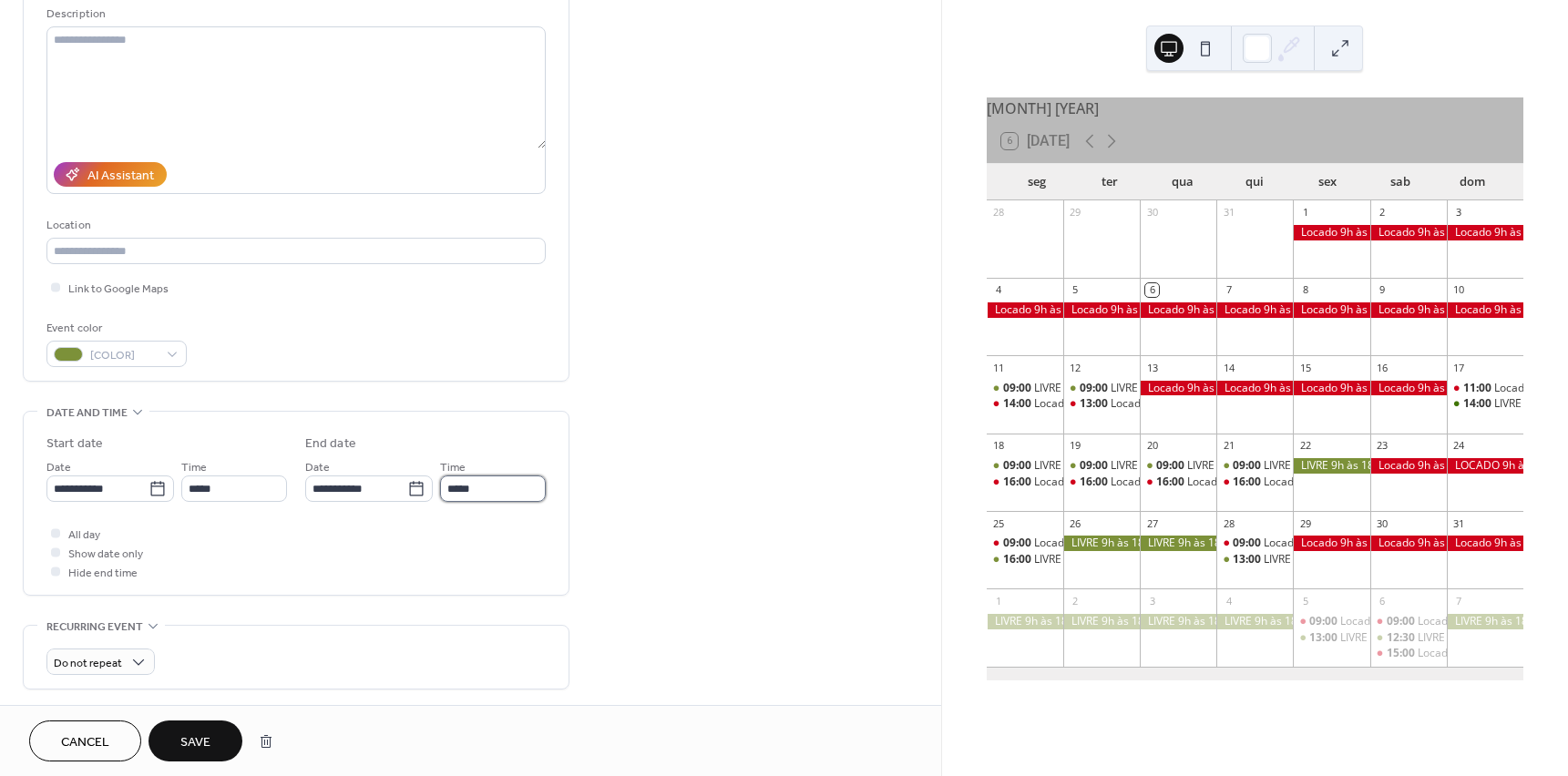 click on "*****" at bounding box center [493, 488] 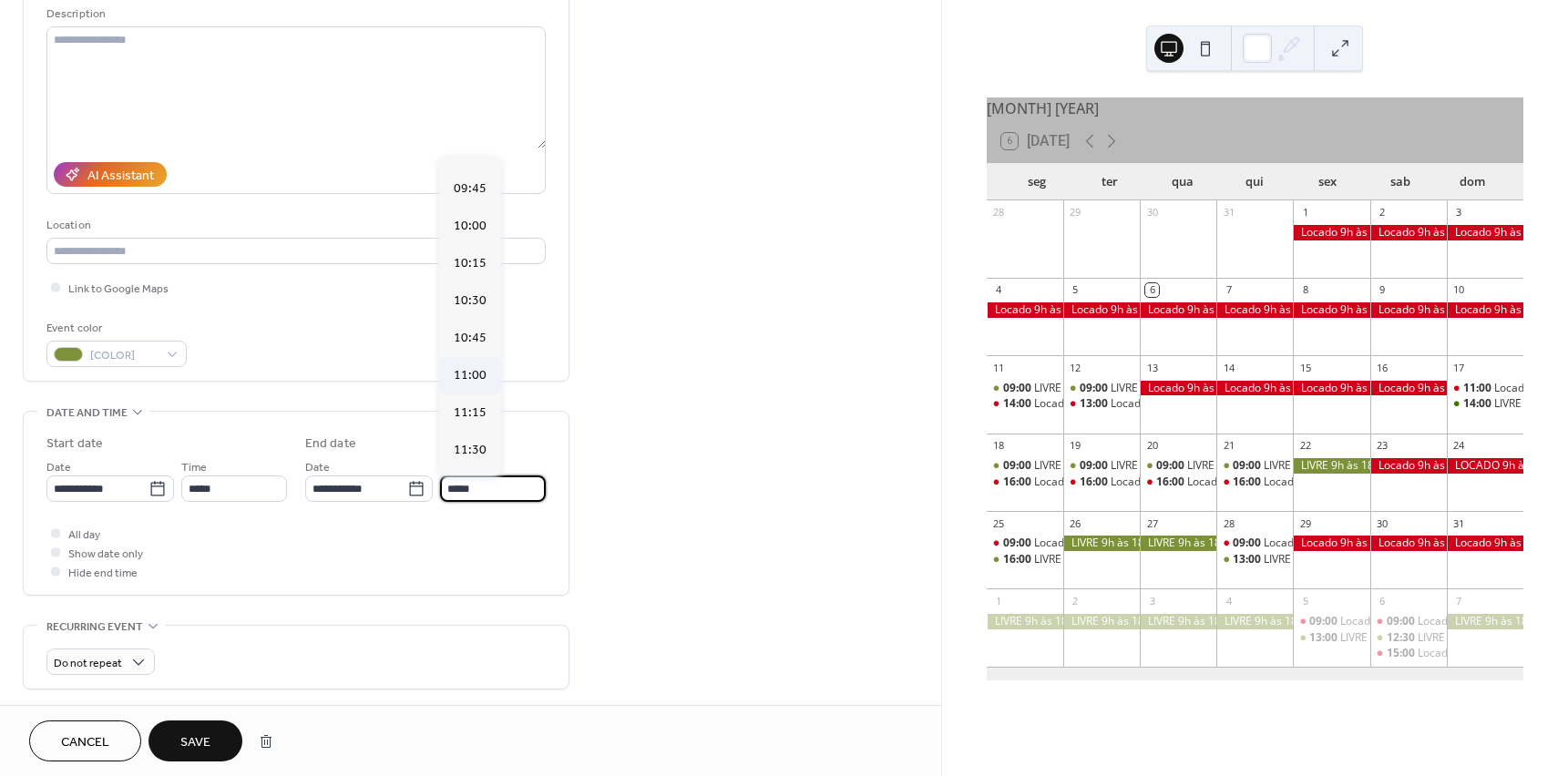scroll, scrollTop: 273, scrollLeft: 0, axis: vertical 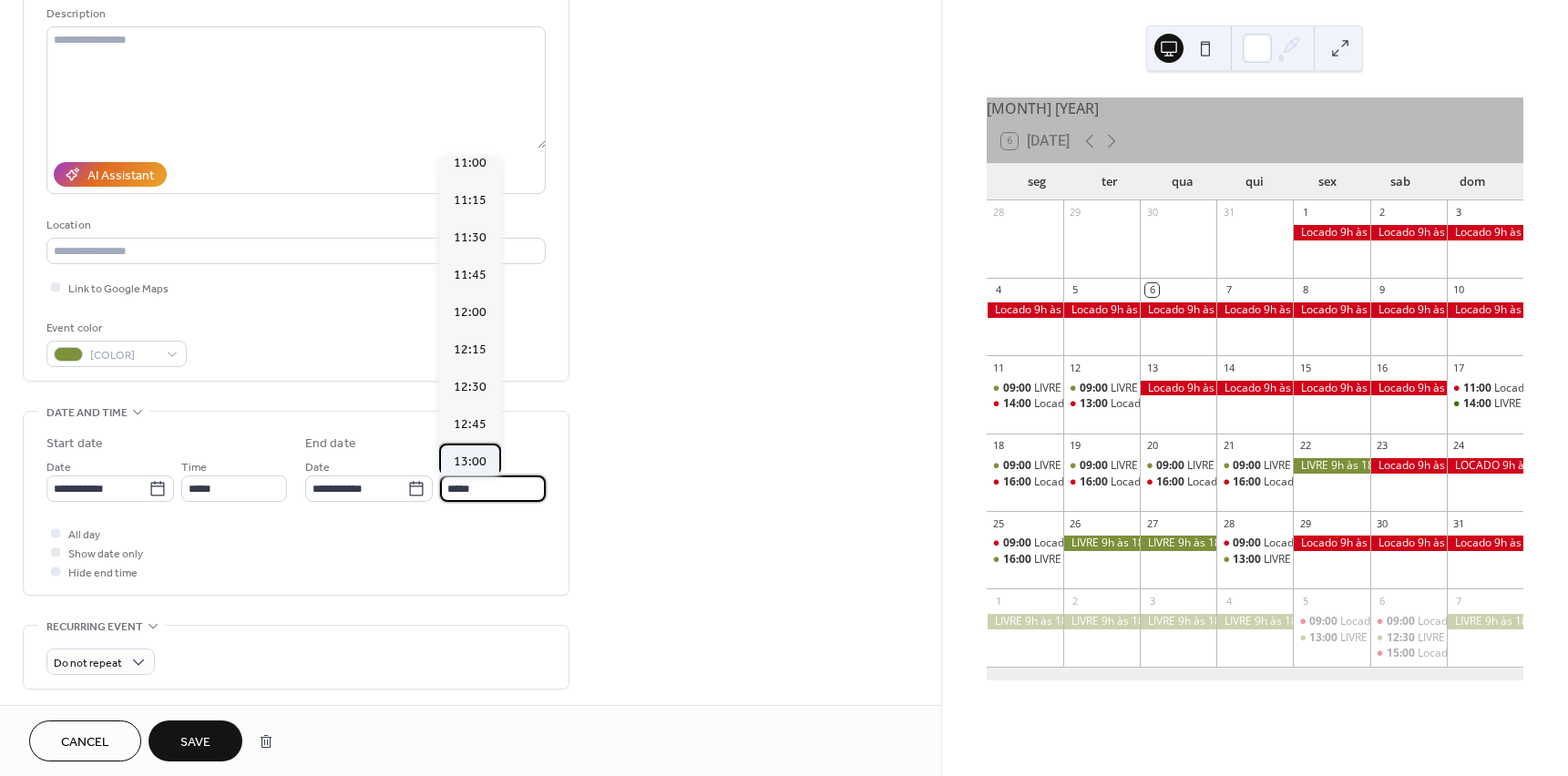 click on "13:00" at bounding box center [470, 462] 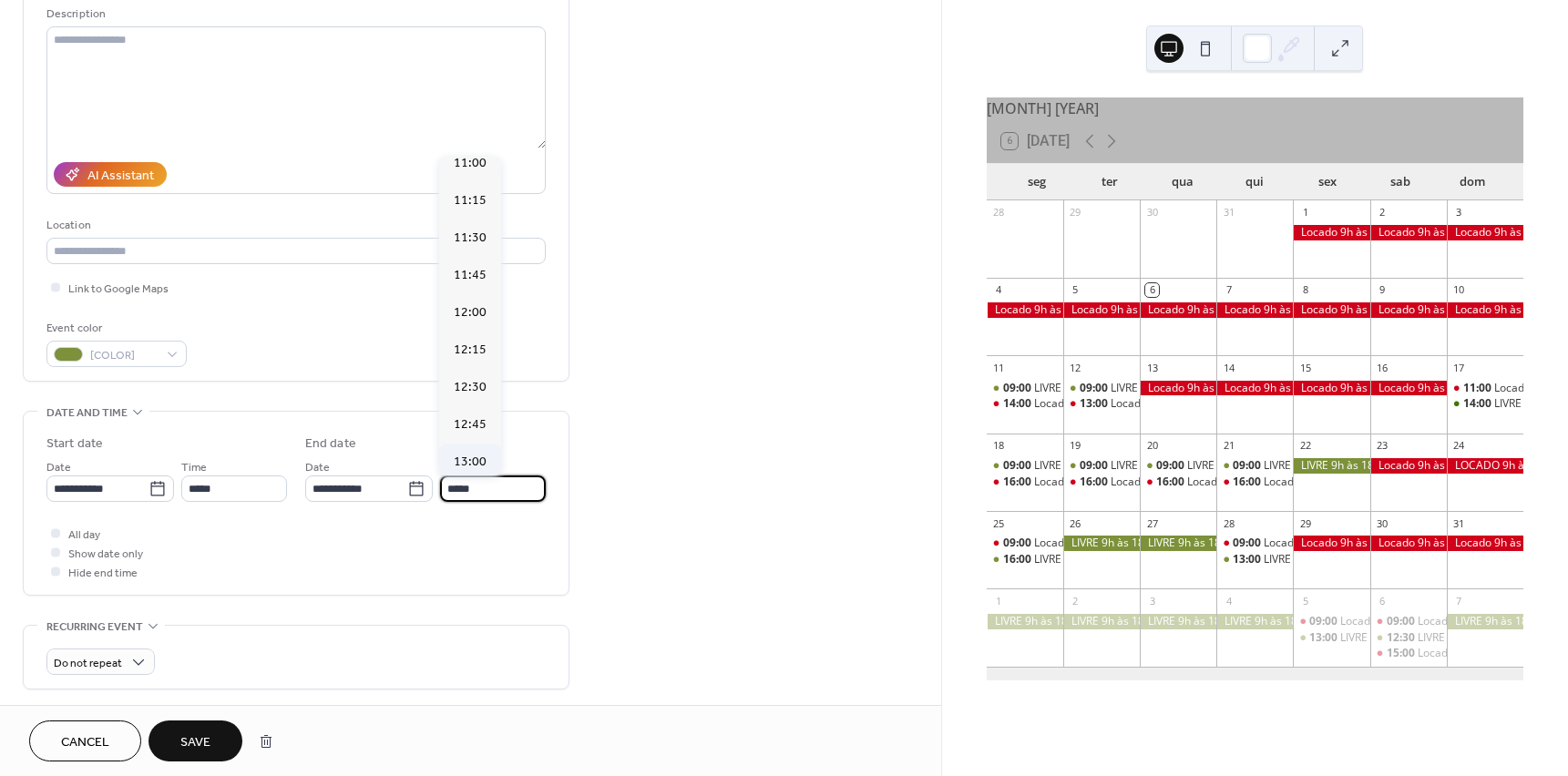 type on "*****" 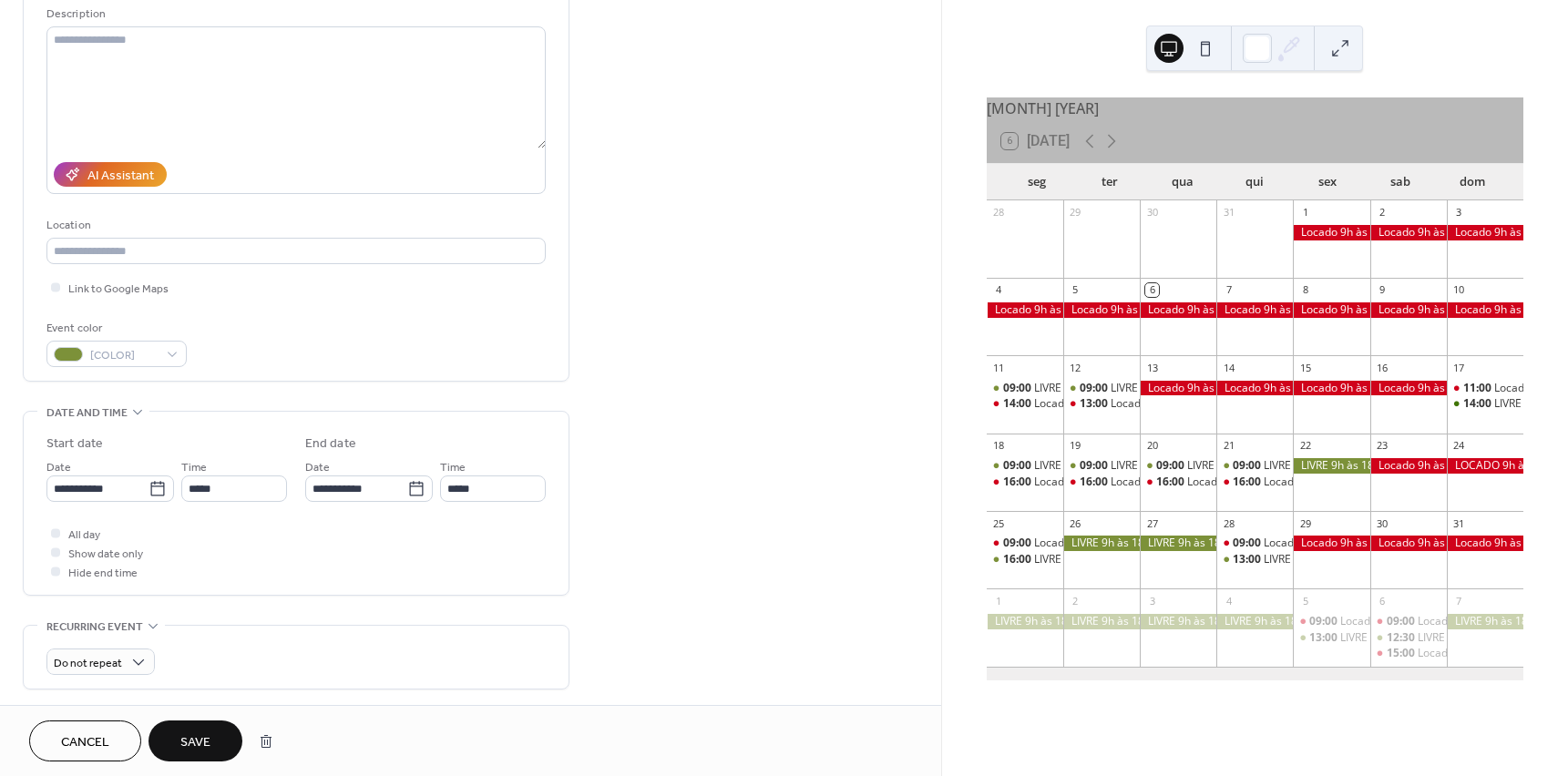click on "Save" at bounding box center [195, 740] 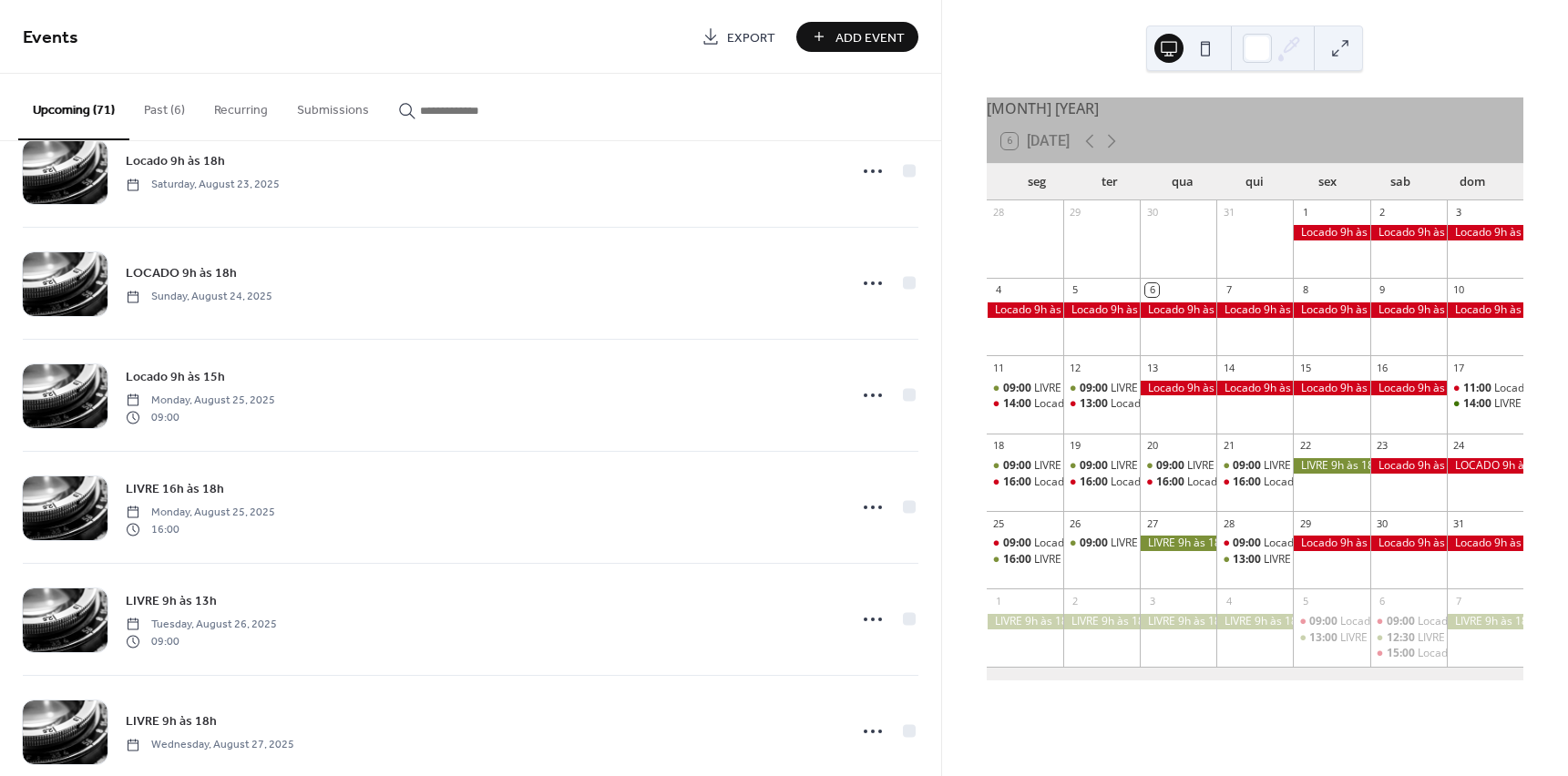 scroll, scrollTop: 2780, scrollLeft: 0, axis: vertical 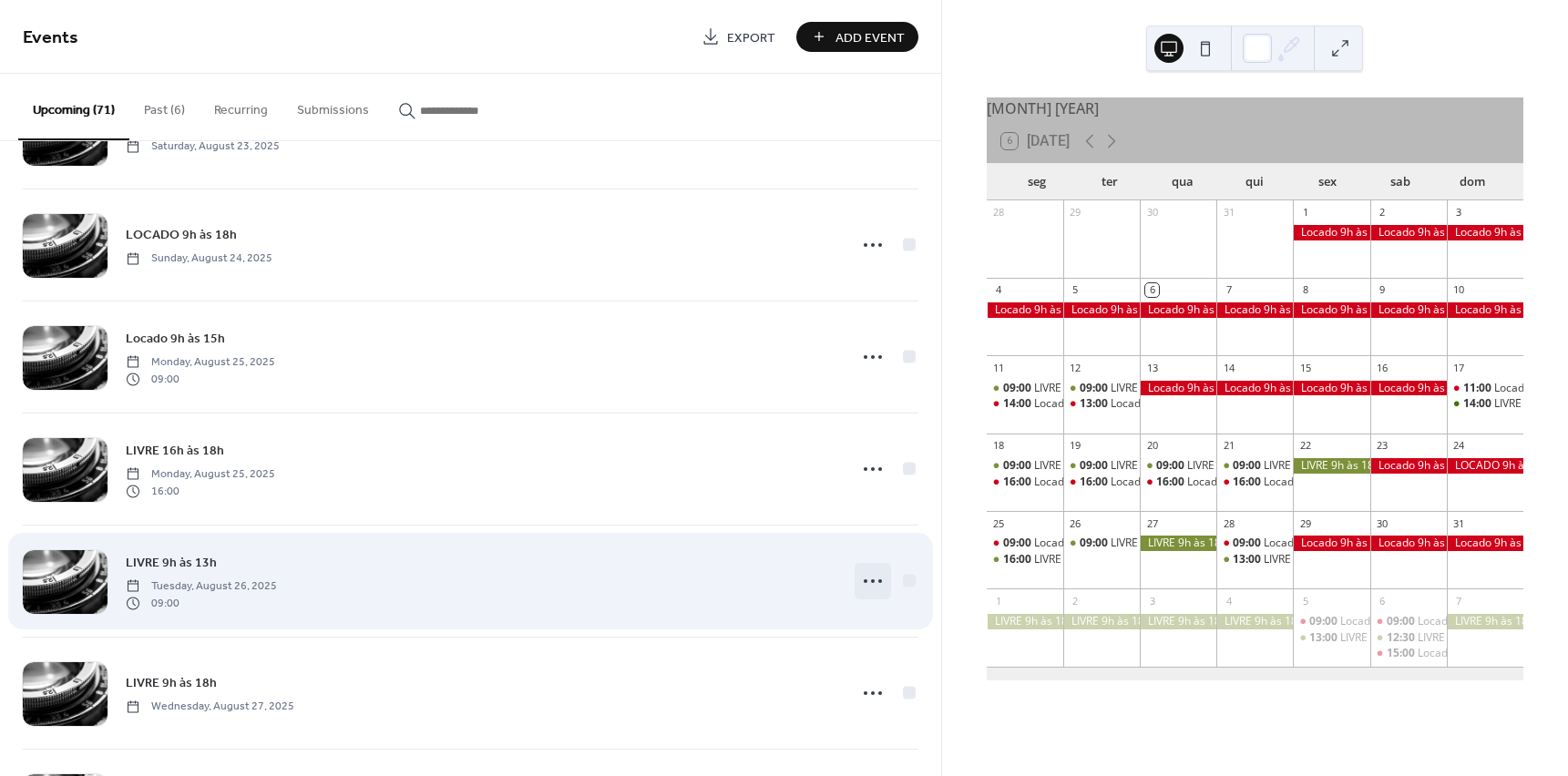click 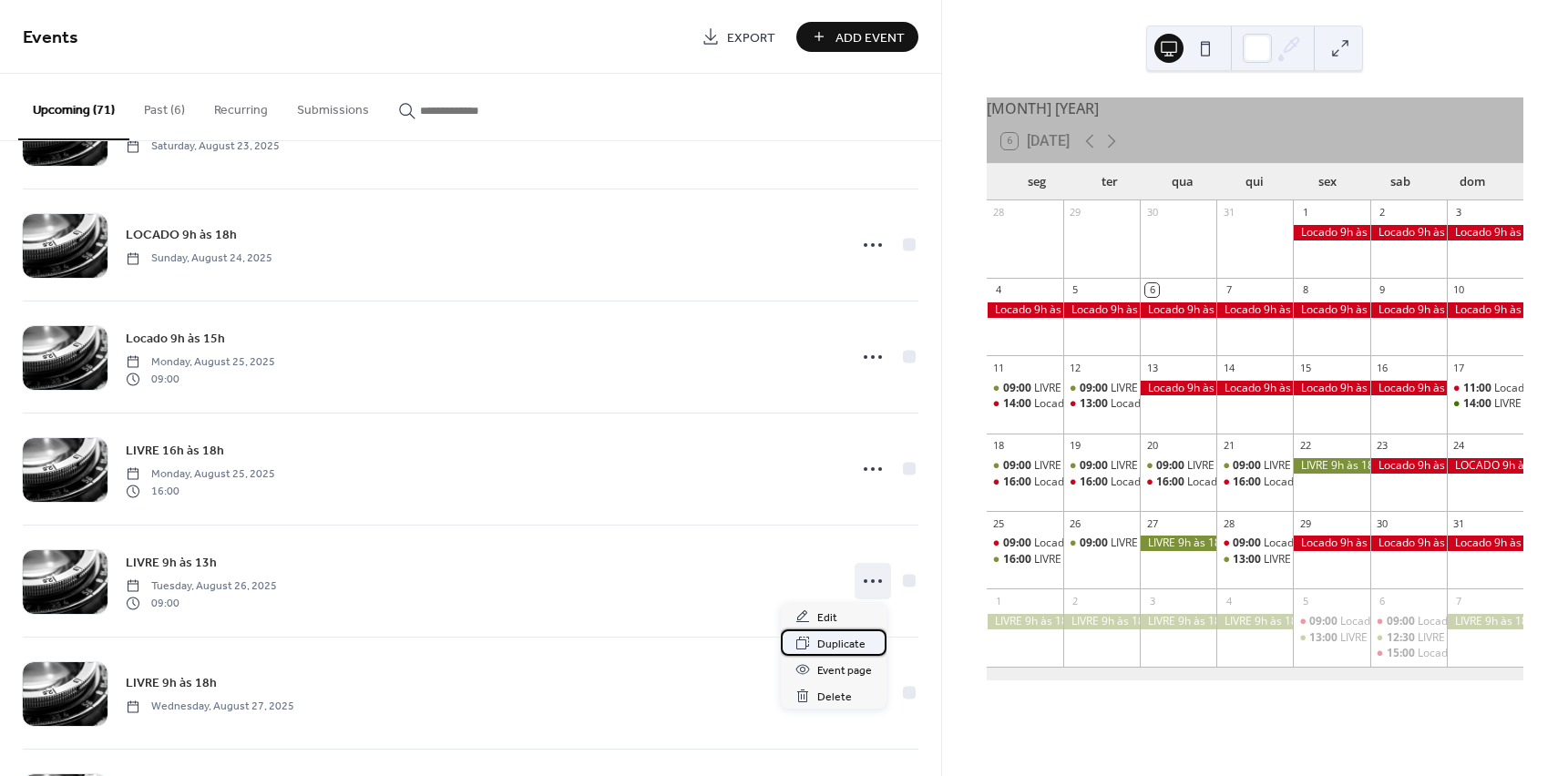 click on "Duplicate" at bounding box center [841, 644] 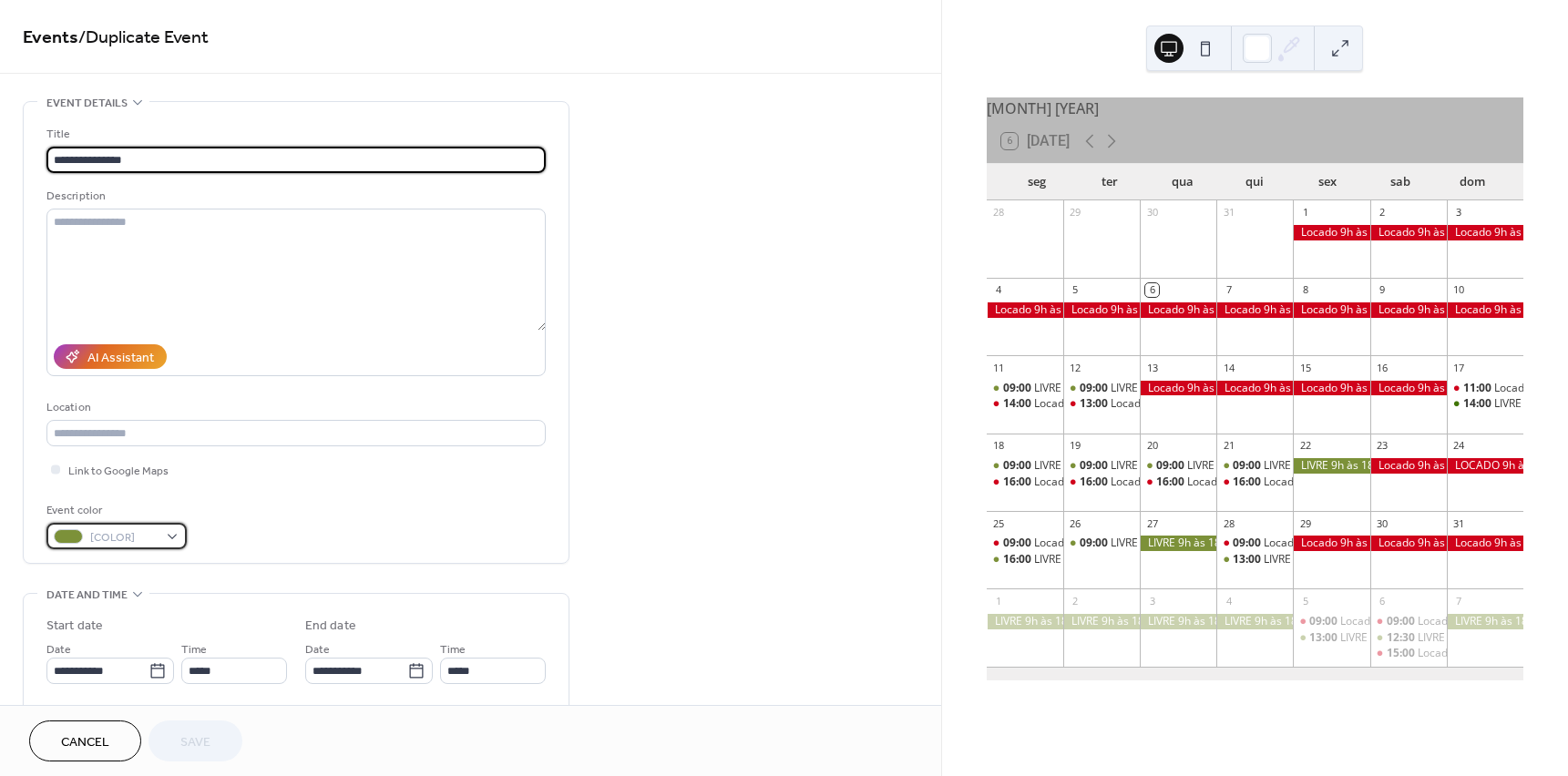 drag, startPoint x: 148, startPoint y: 539, endPoint x: 126, endPoint y: 533, distance: 23 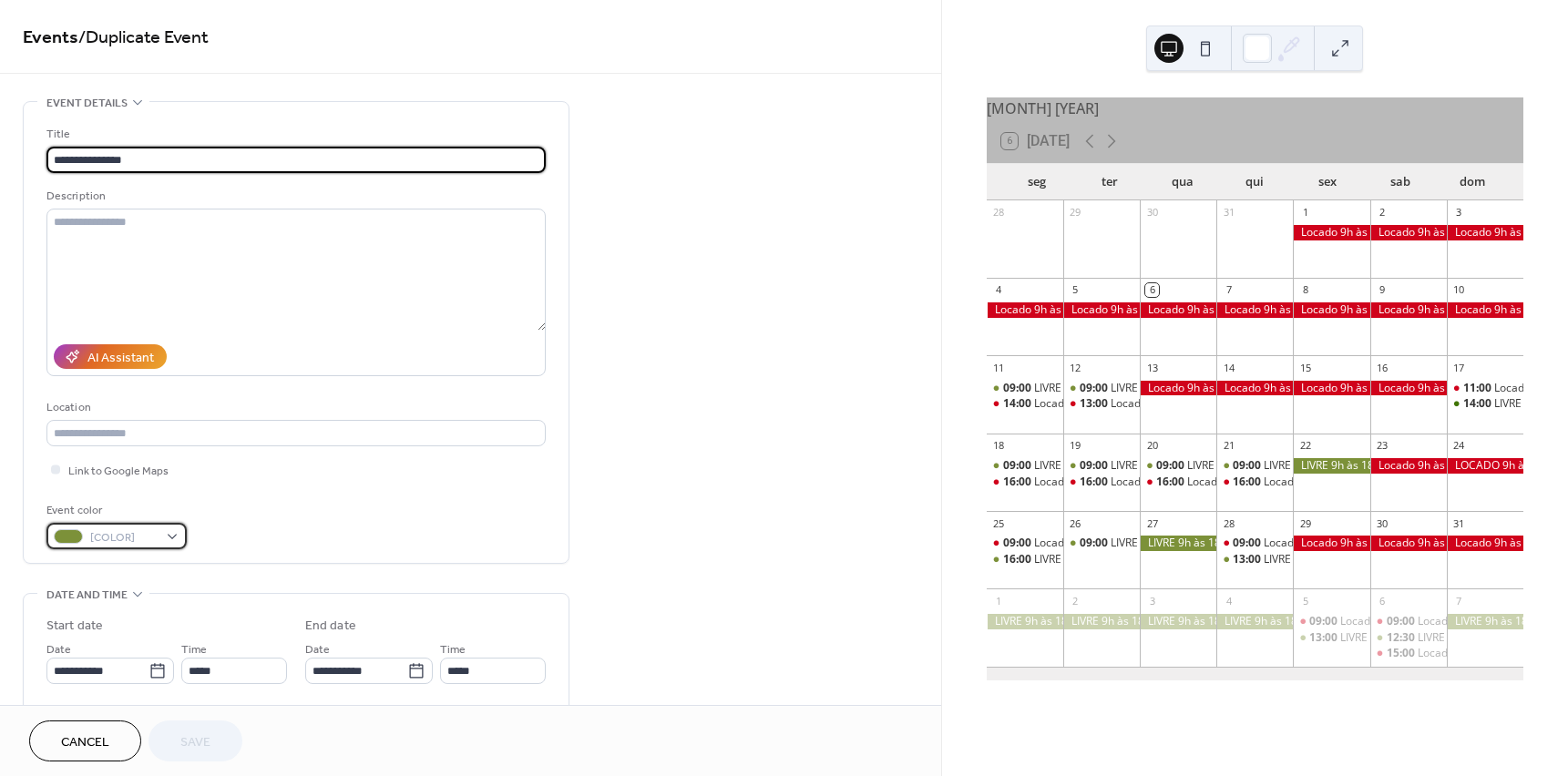 click on "[COLOR]" at bounding box center [124, 537] 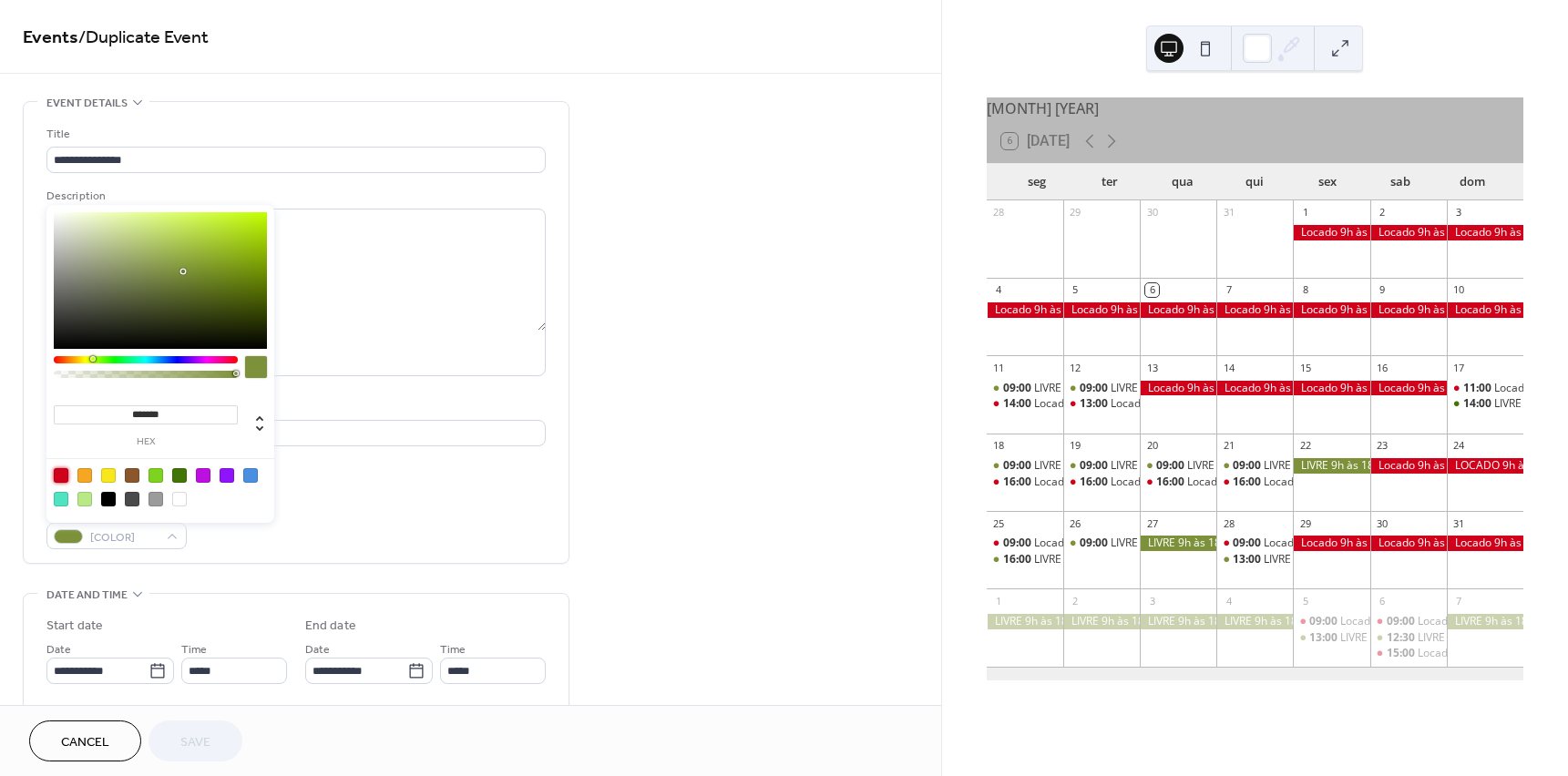 click at bounding box center [61, 475] 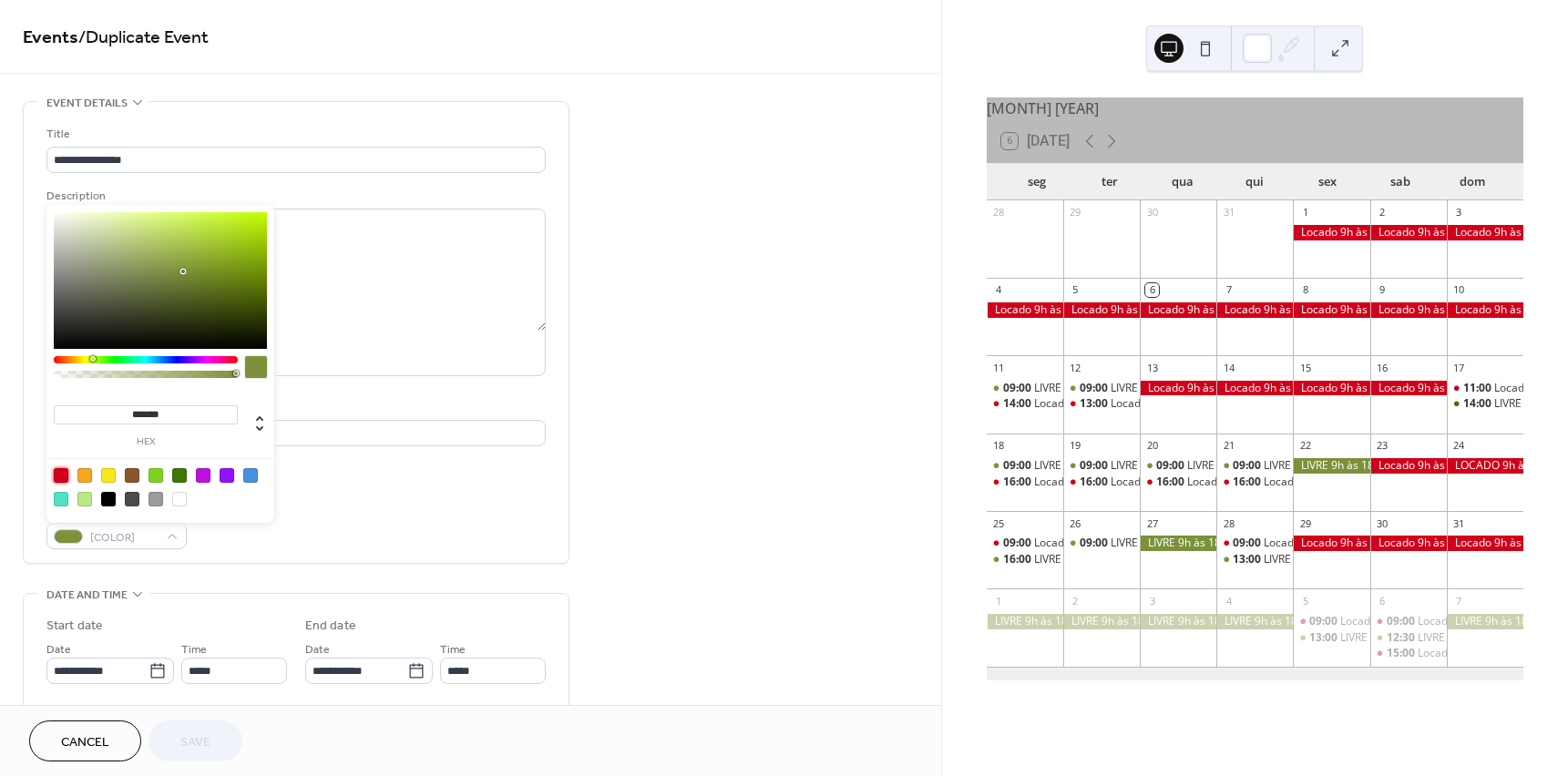 type on "*******" 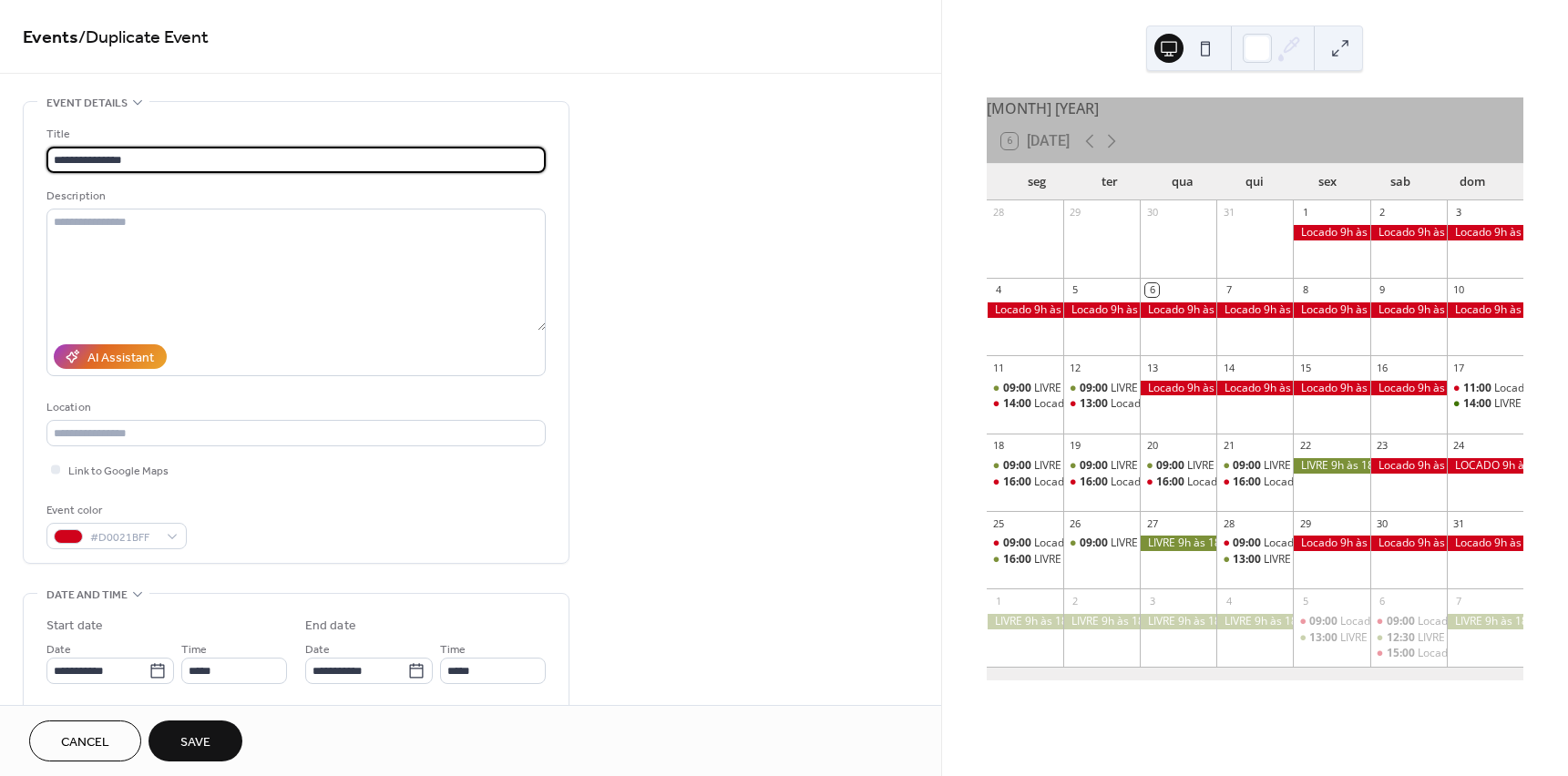 click on "**********" at bounding box center [784, 388] 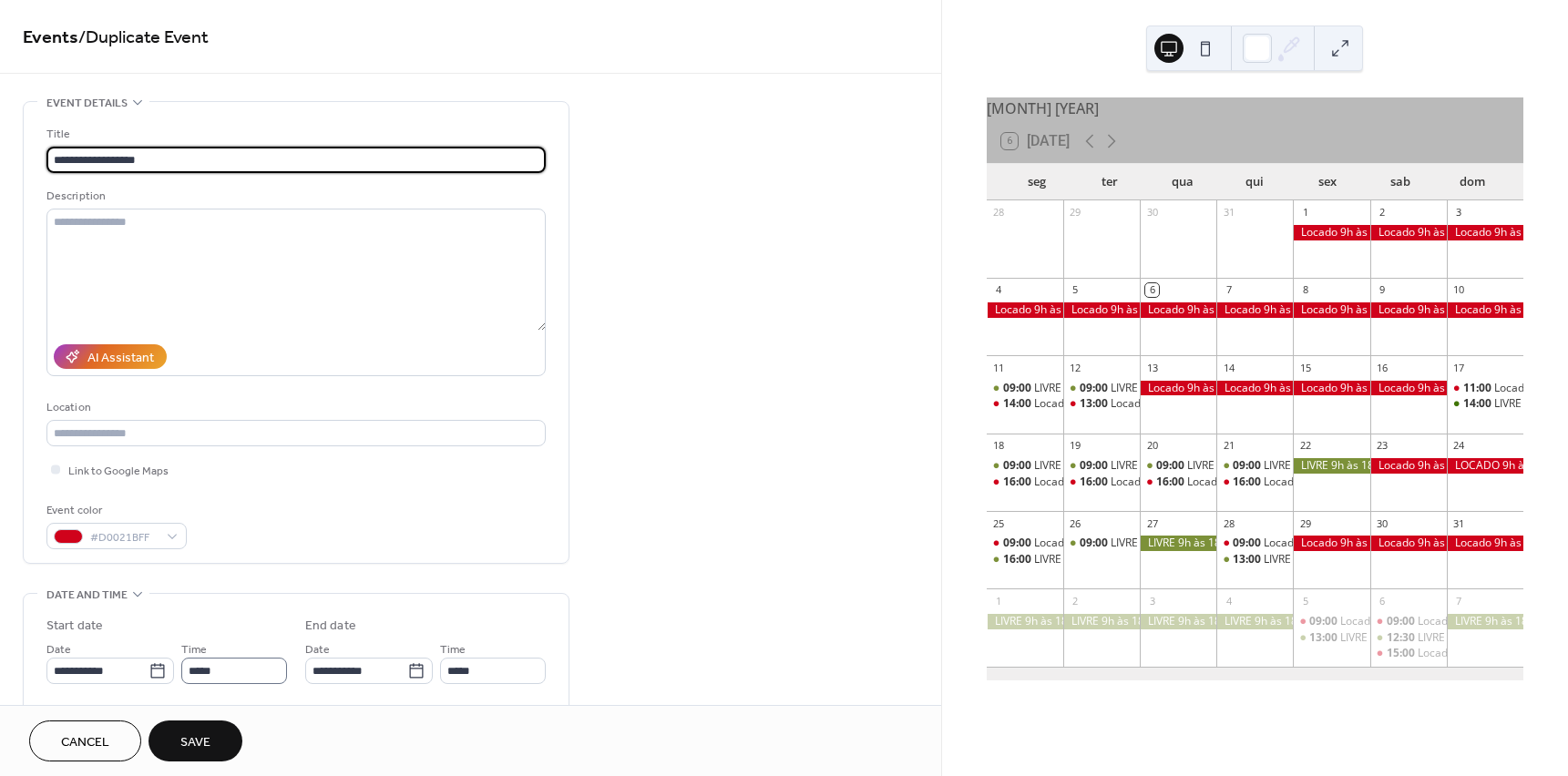 type on "**********" 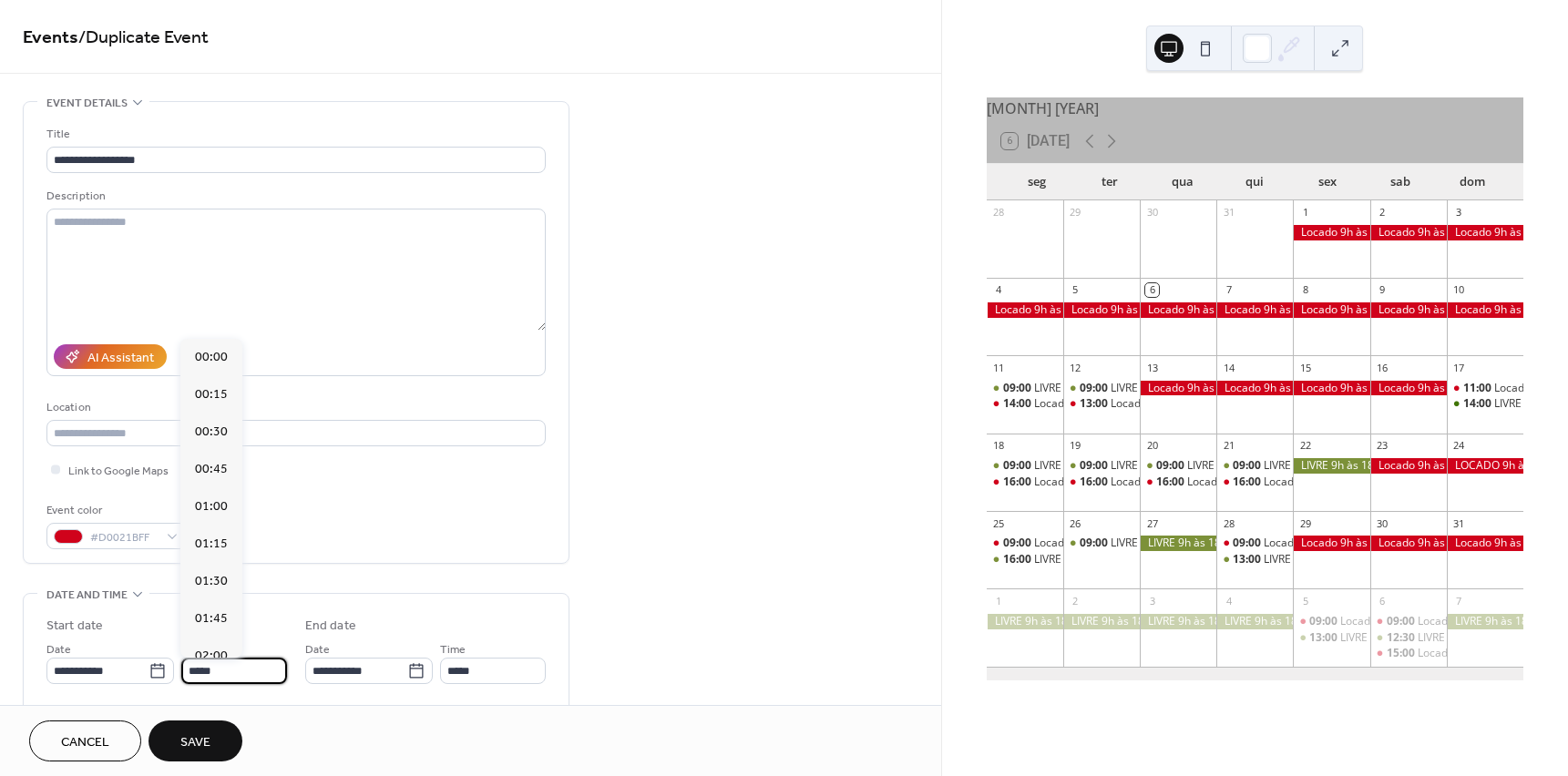 click on "*****" at bounding box center [234, 670] 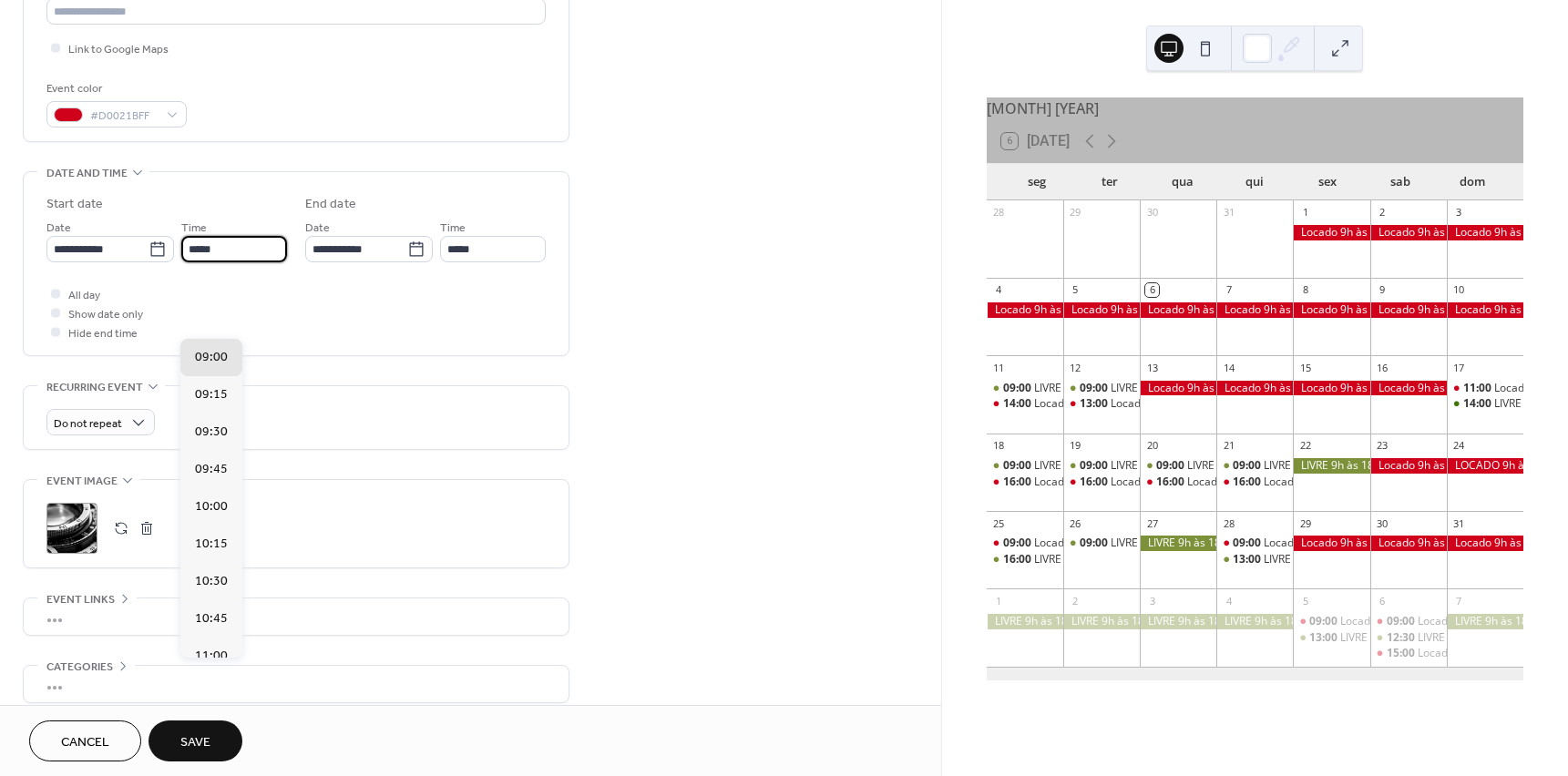 scroll, scrollTop: 505, scrollLeft: 0, axis: vertical 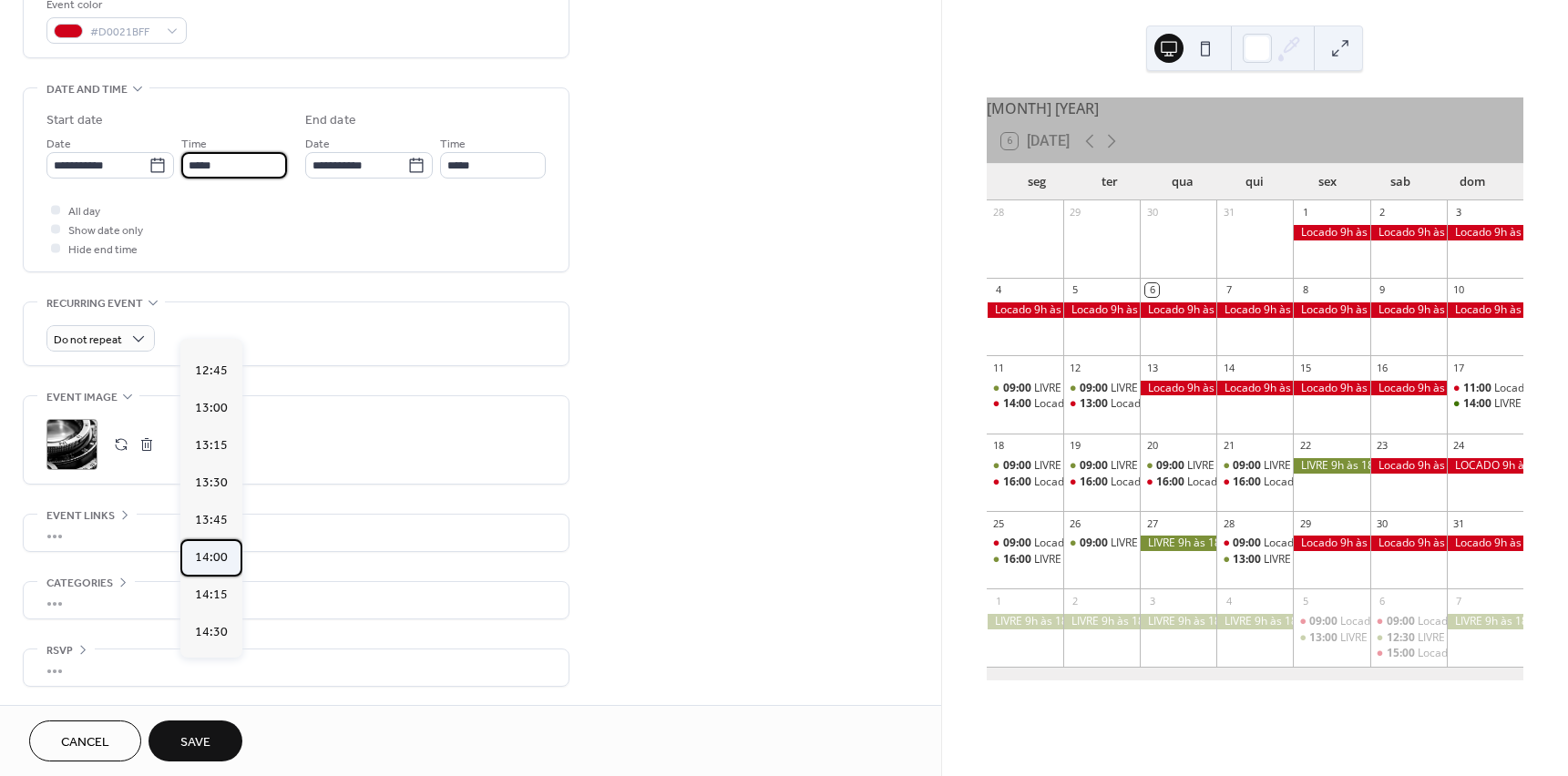 click on "14:00" at bounding box center [211, 557] 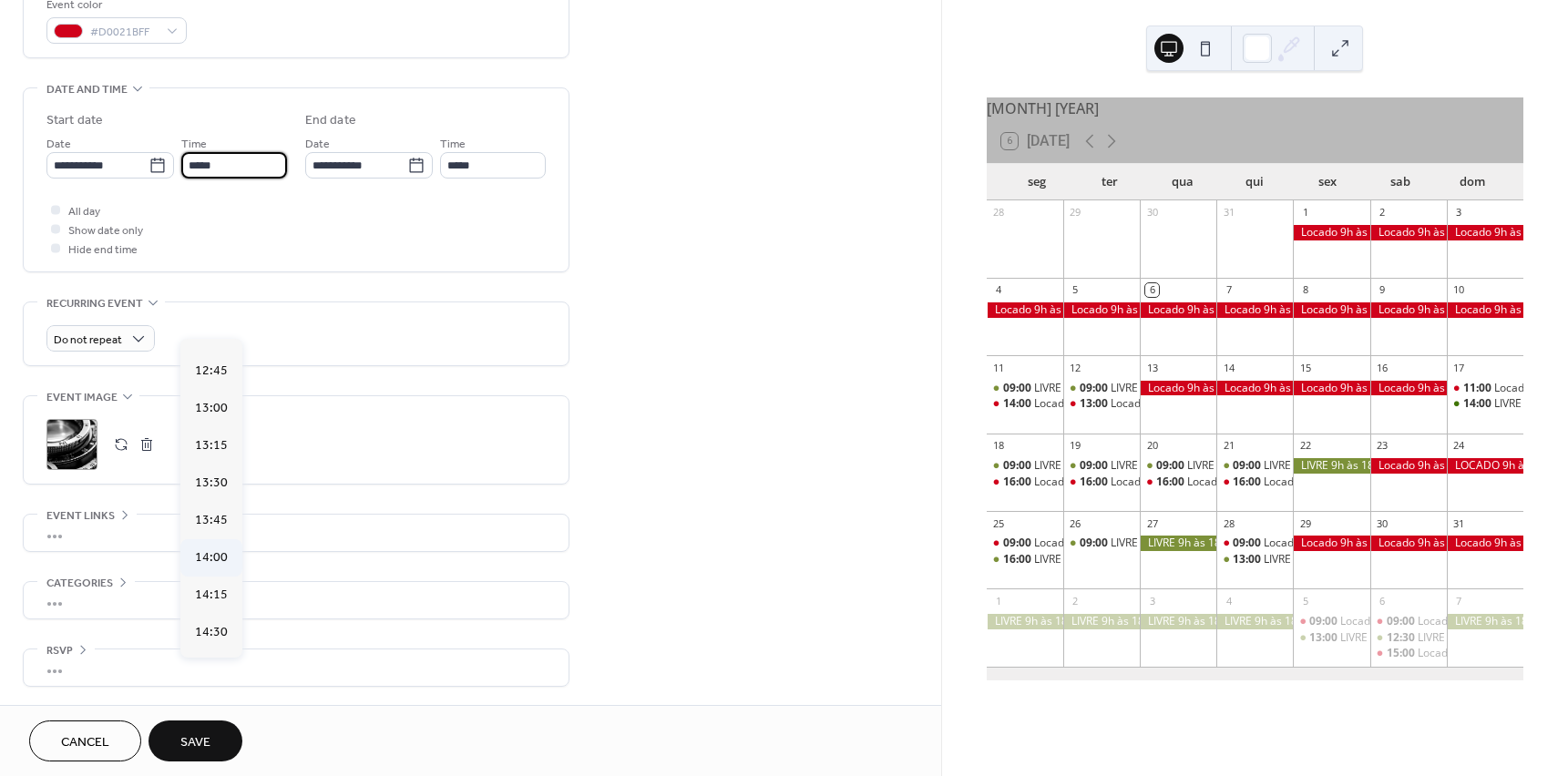type on "*****" 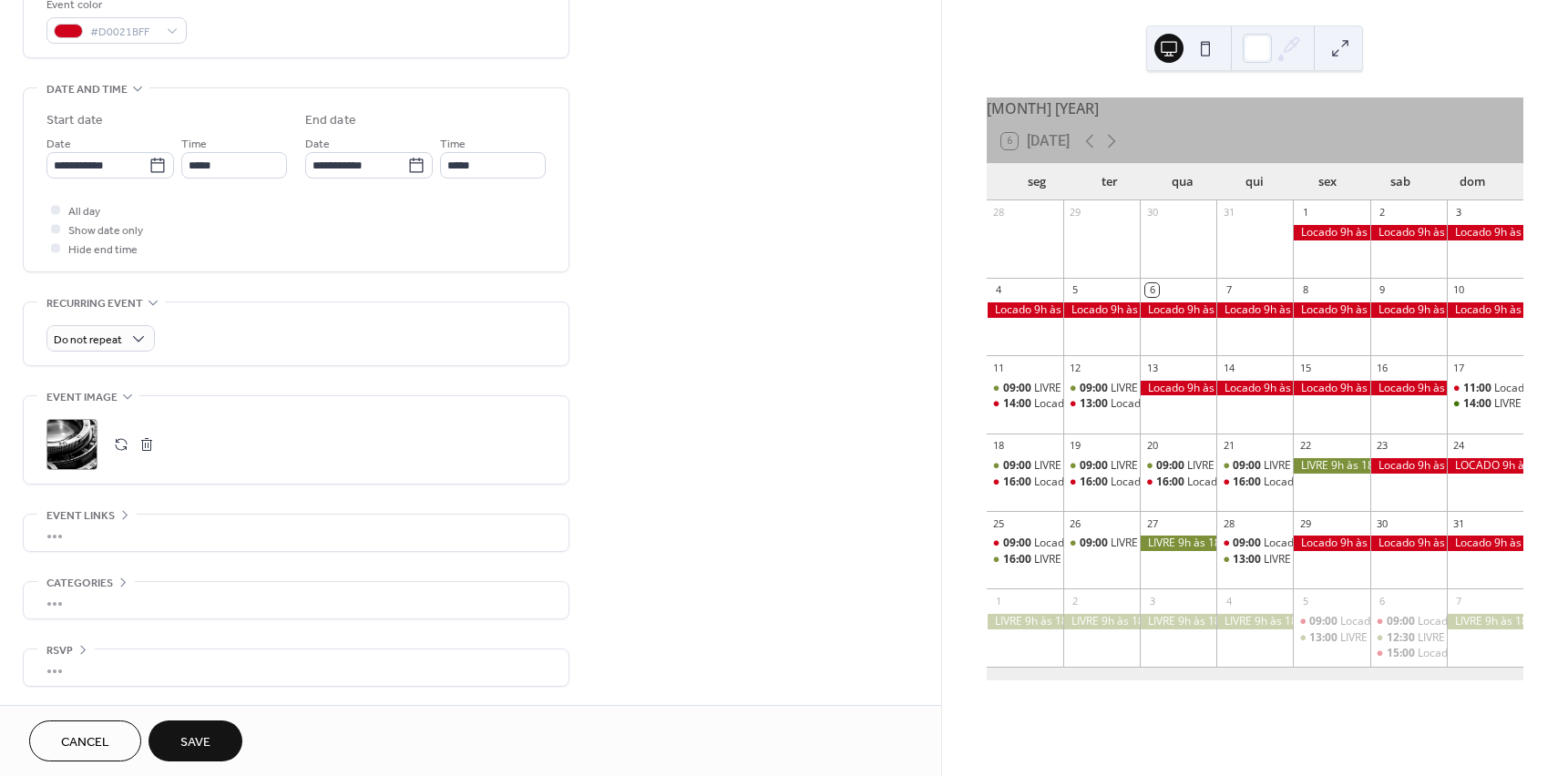 click on "Save" at bounding box center (195, 740) 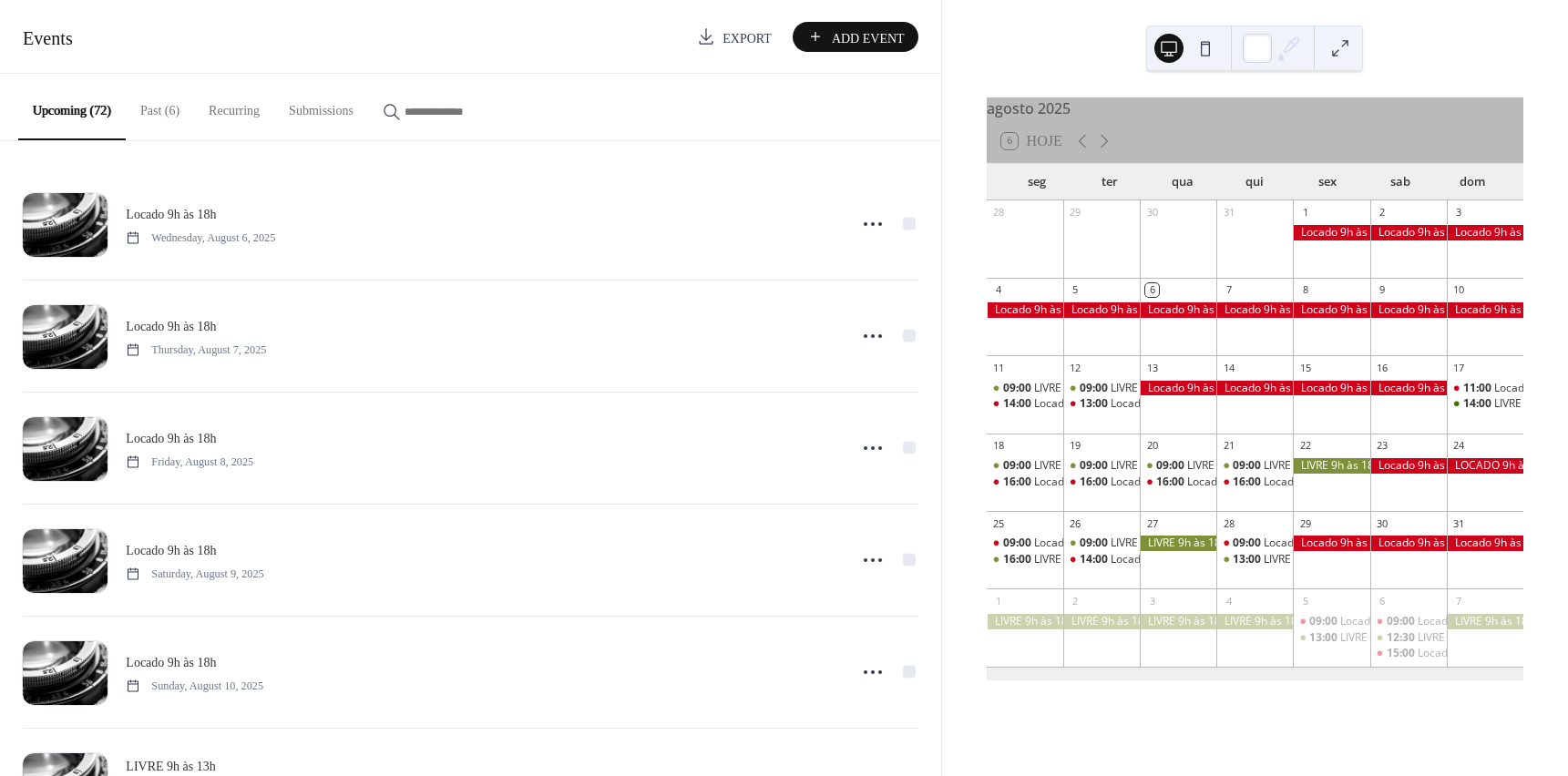 scroll, scrollTop: 0, scrollLeft: 0, axis: both 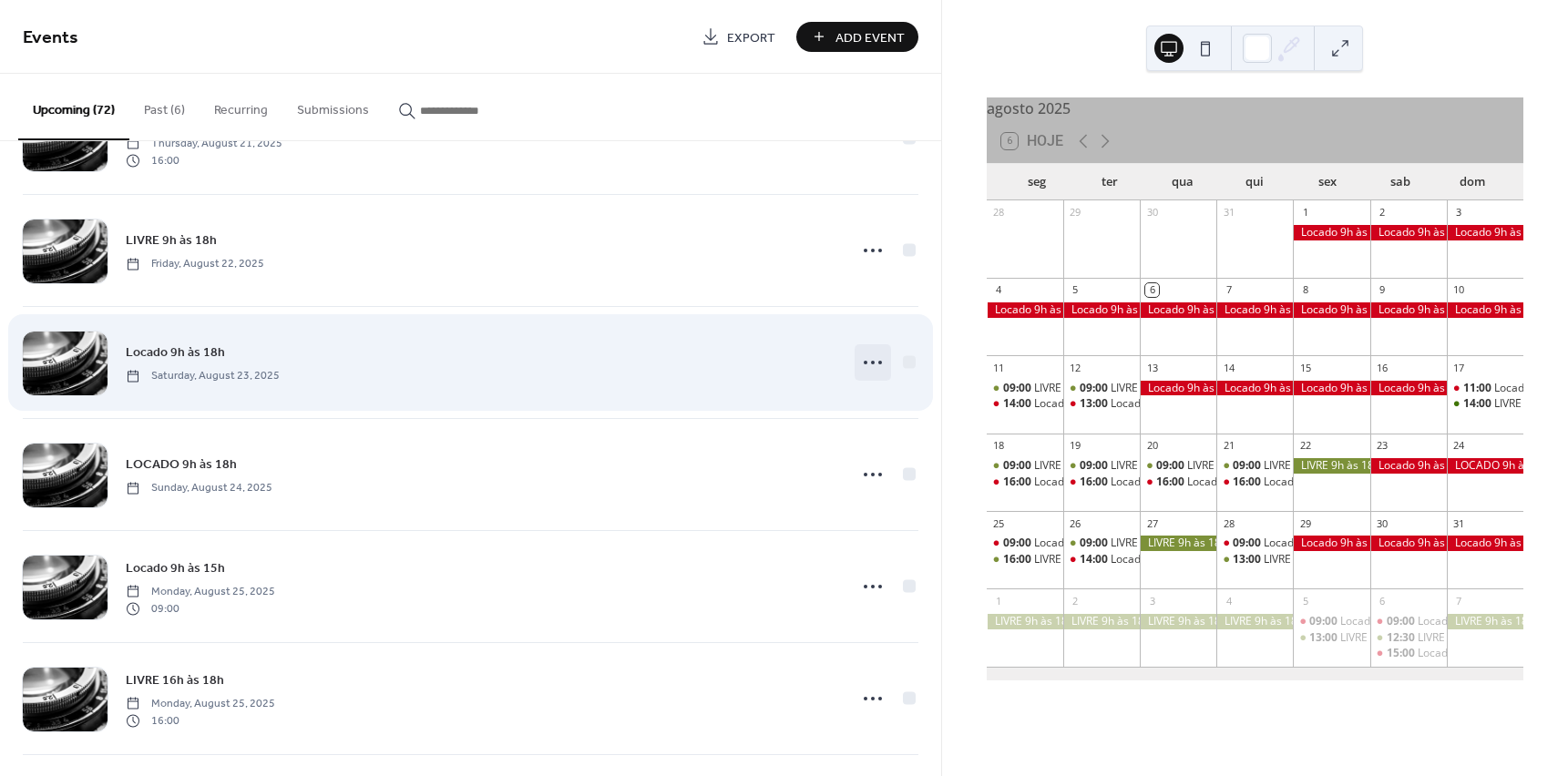 click 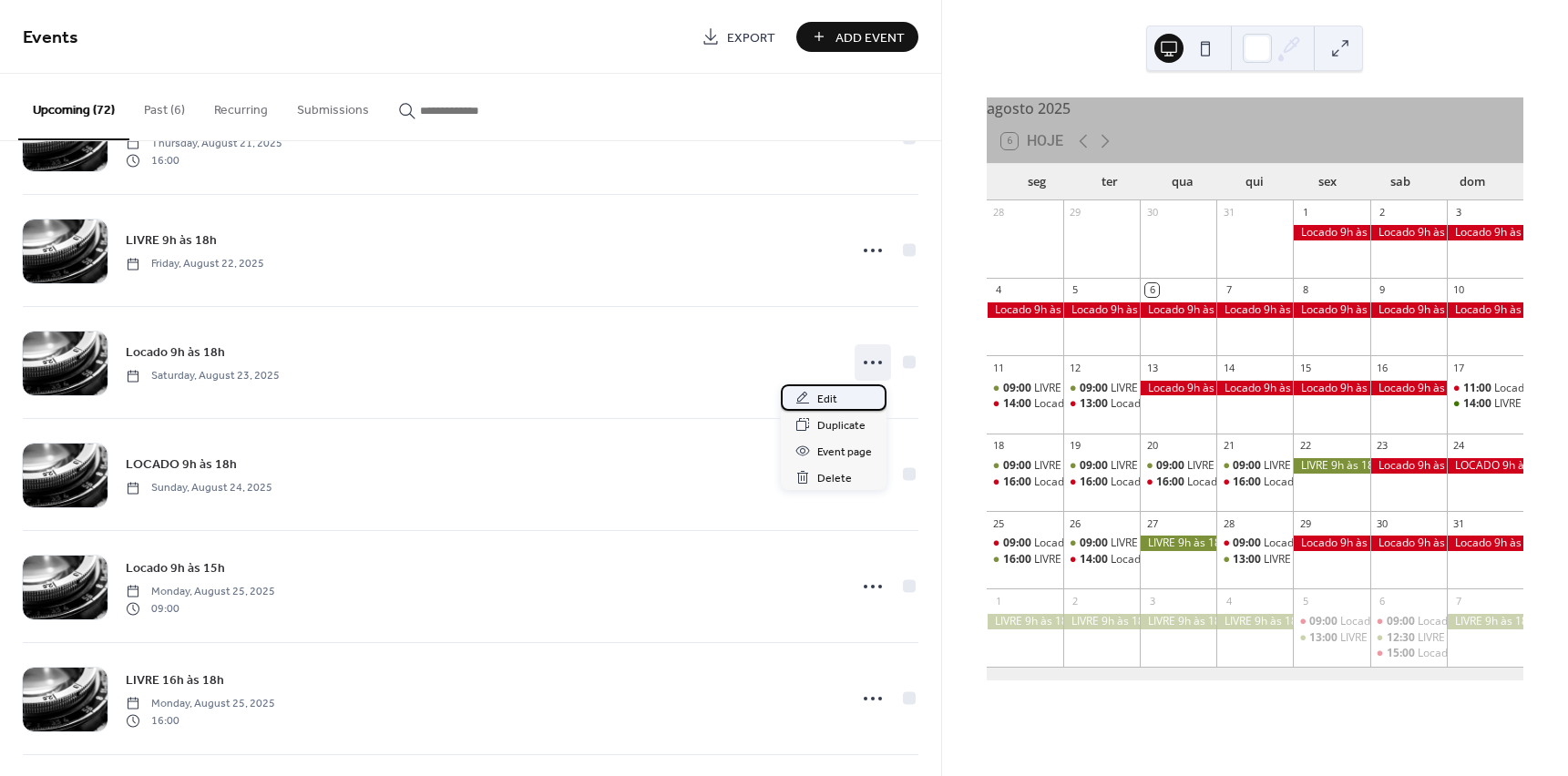 click on "Edit" at bounding box center (827, 399) 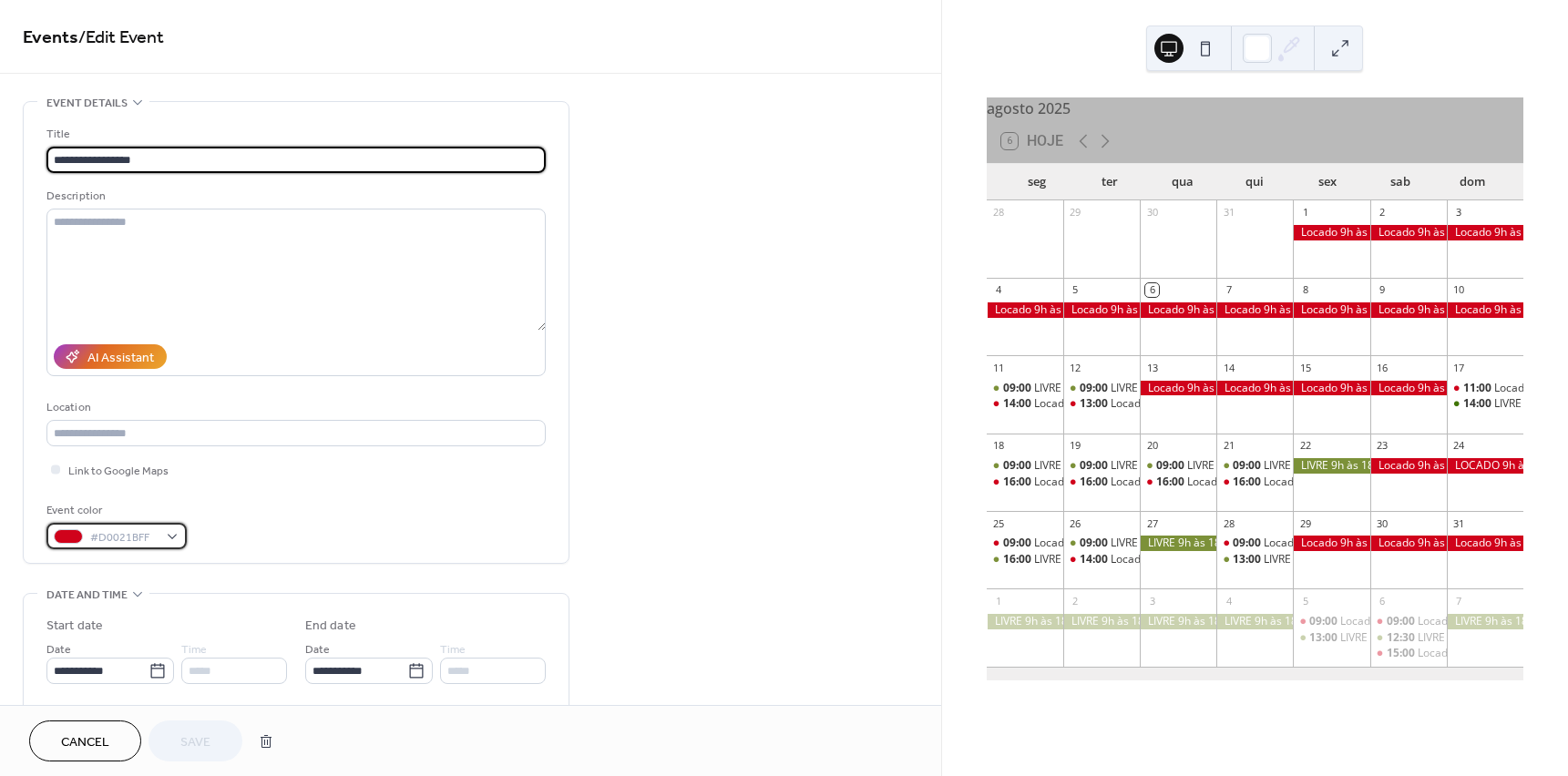 click on "#D0021BFF" at bounding box center [124, 537] 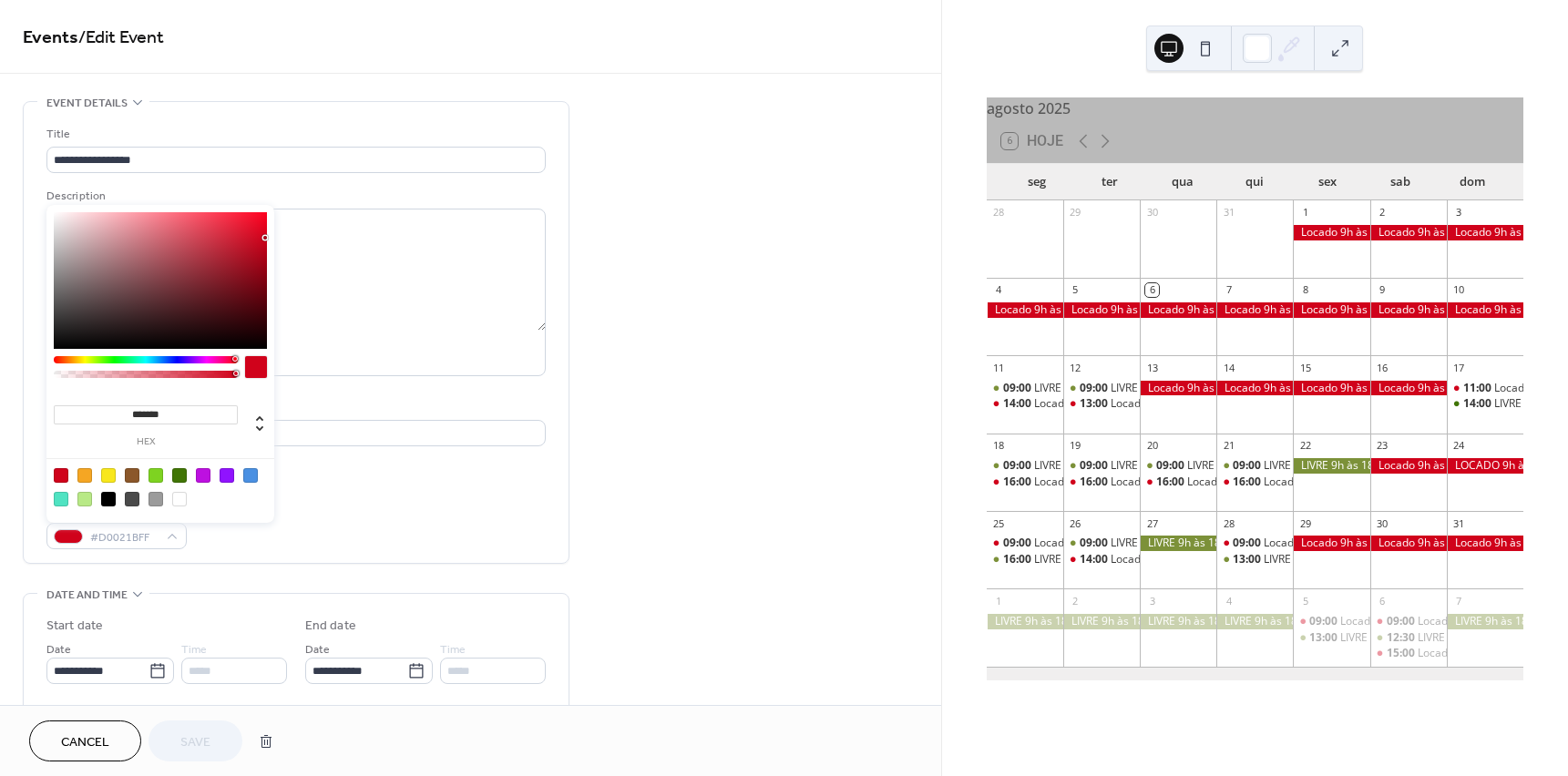 click at bounding box center (179, 475) 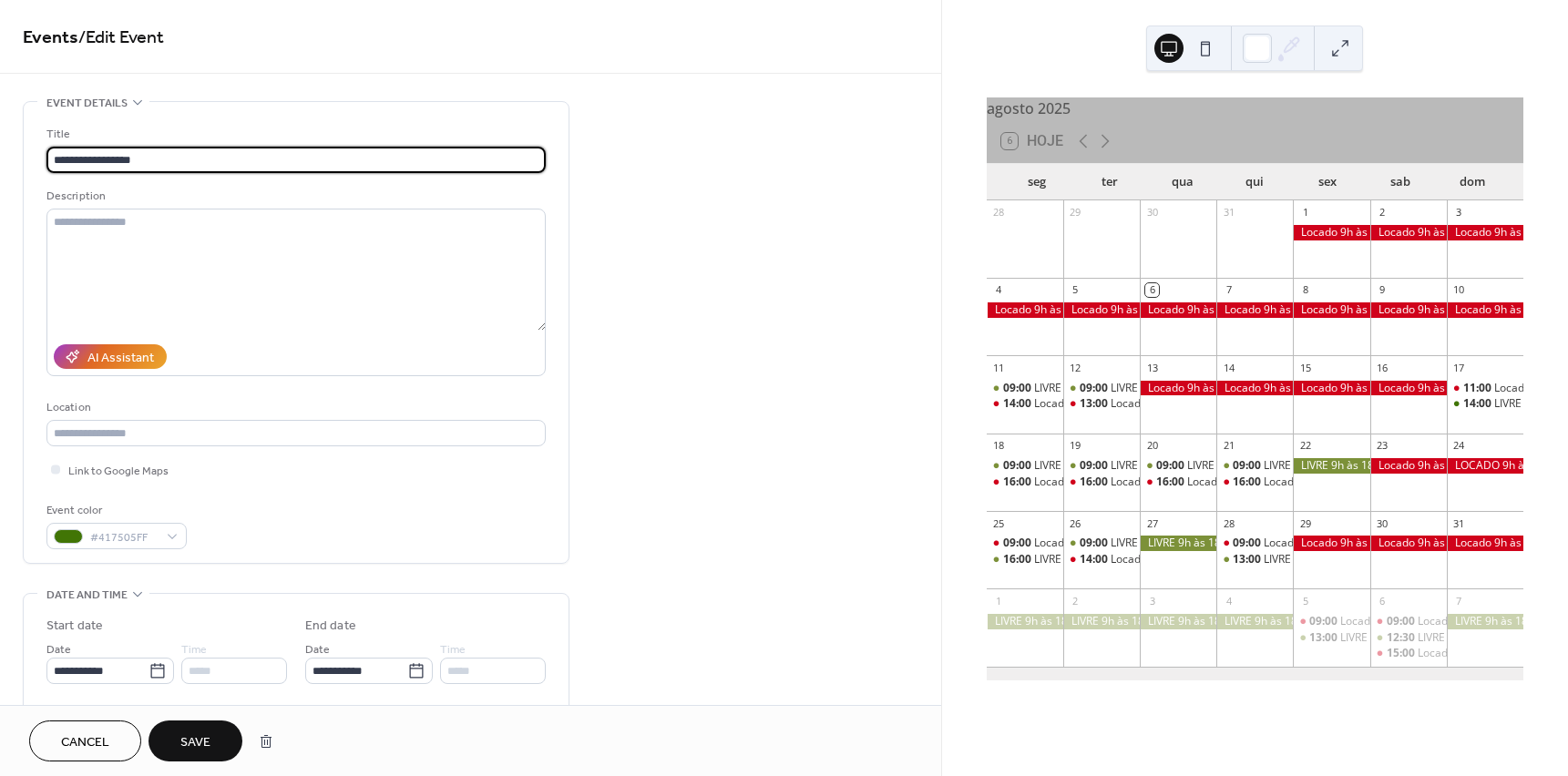 drag, startPoint x: 88, startPoint y: 160, endPoint x: -12, endPoint y: 165, distance: 100.12492 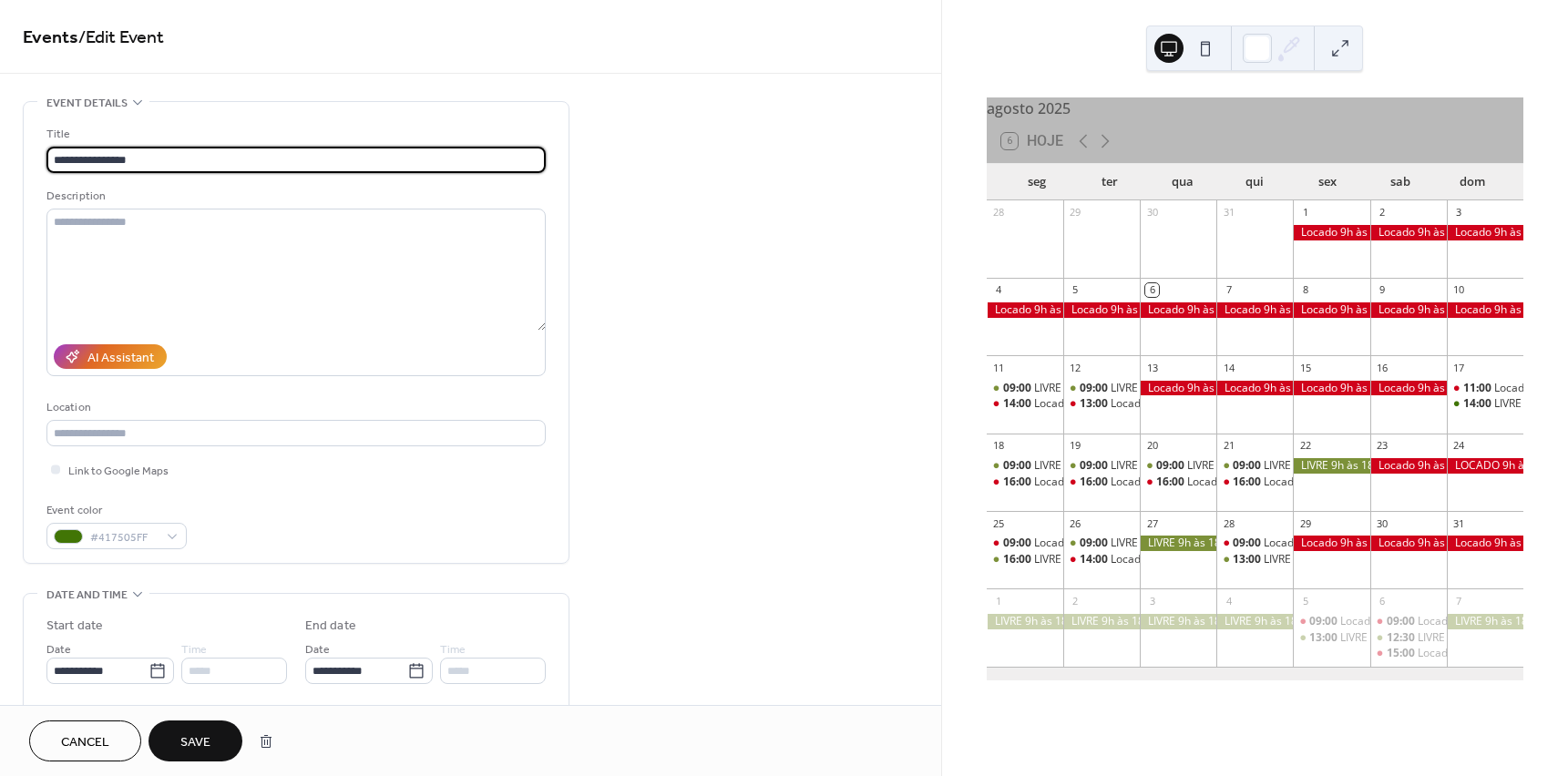 type on "**********" 